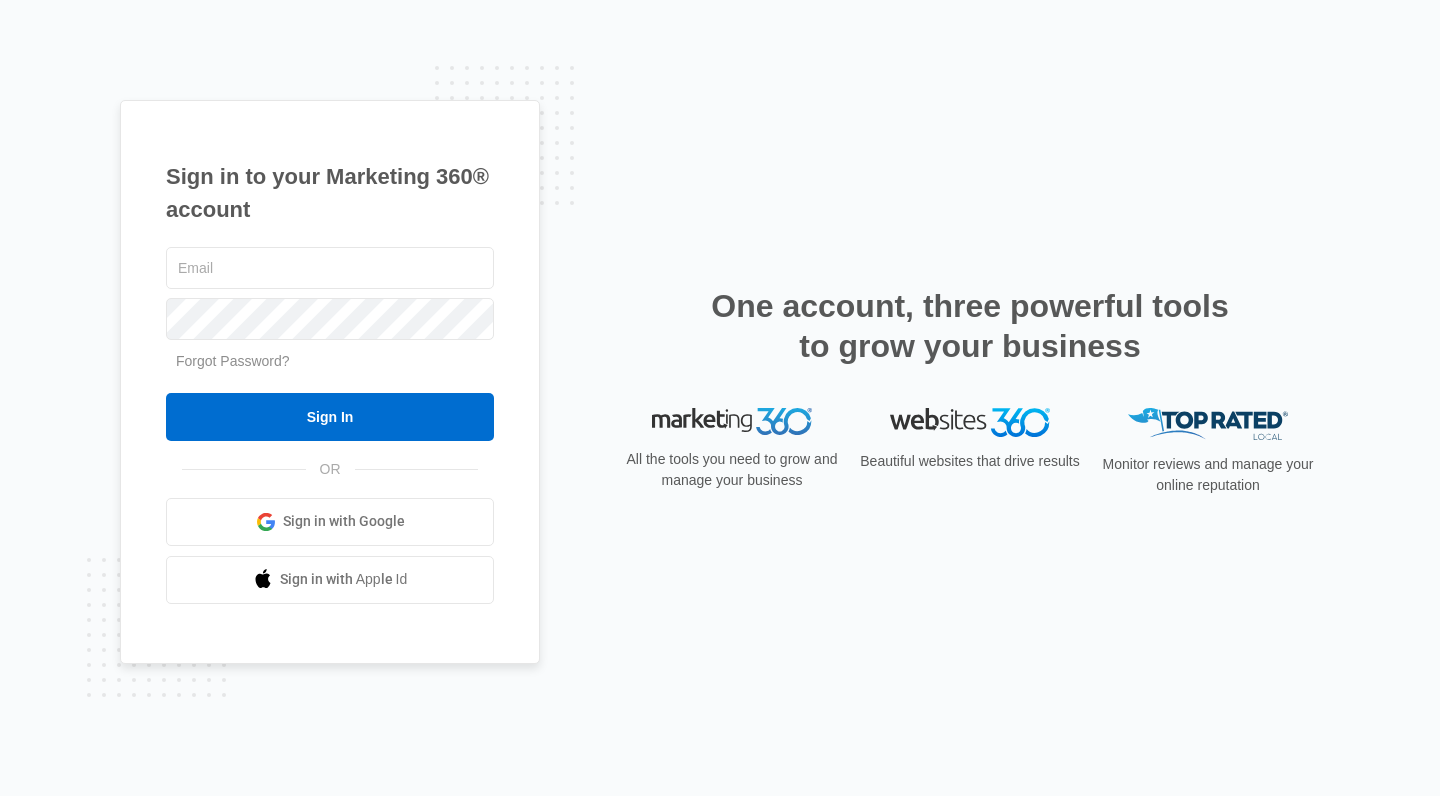 scroll, scrollTop: 0, scrollLeft: 0, axis: both 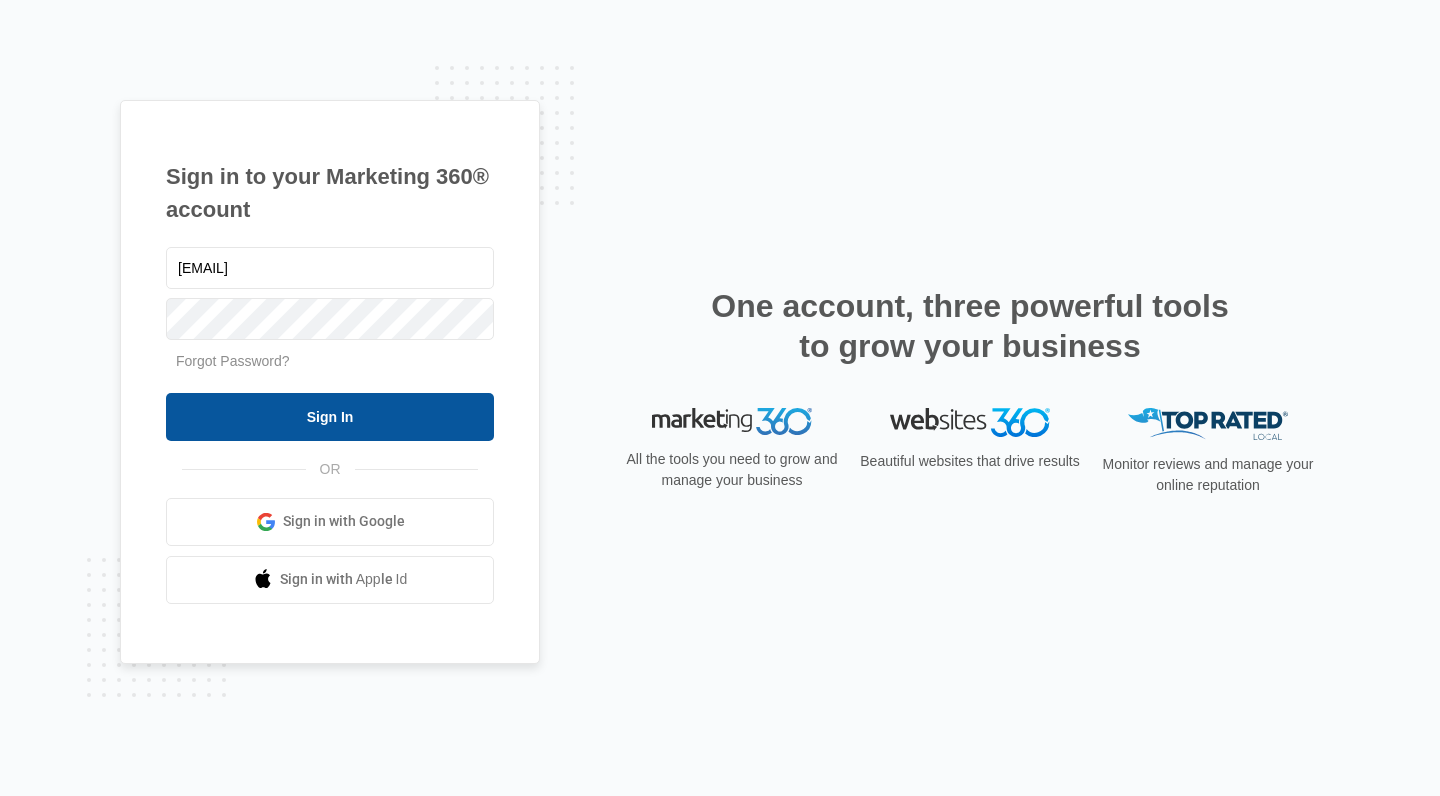 click on "Sign In" at bounding box center (330, 417) 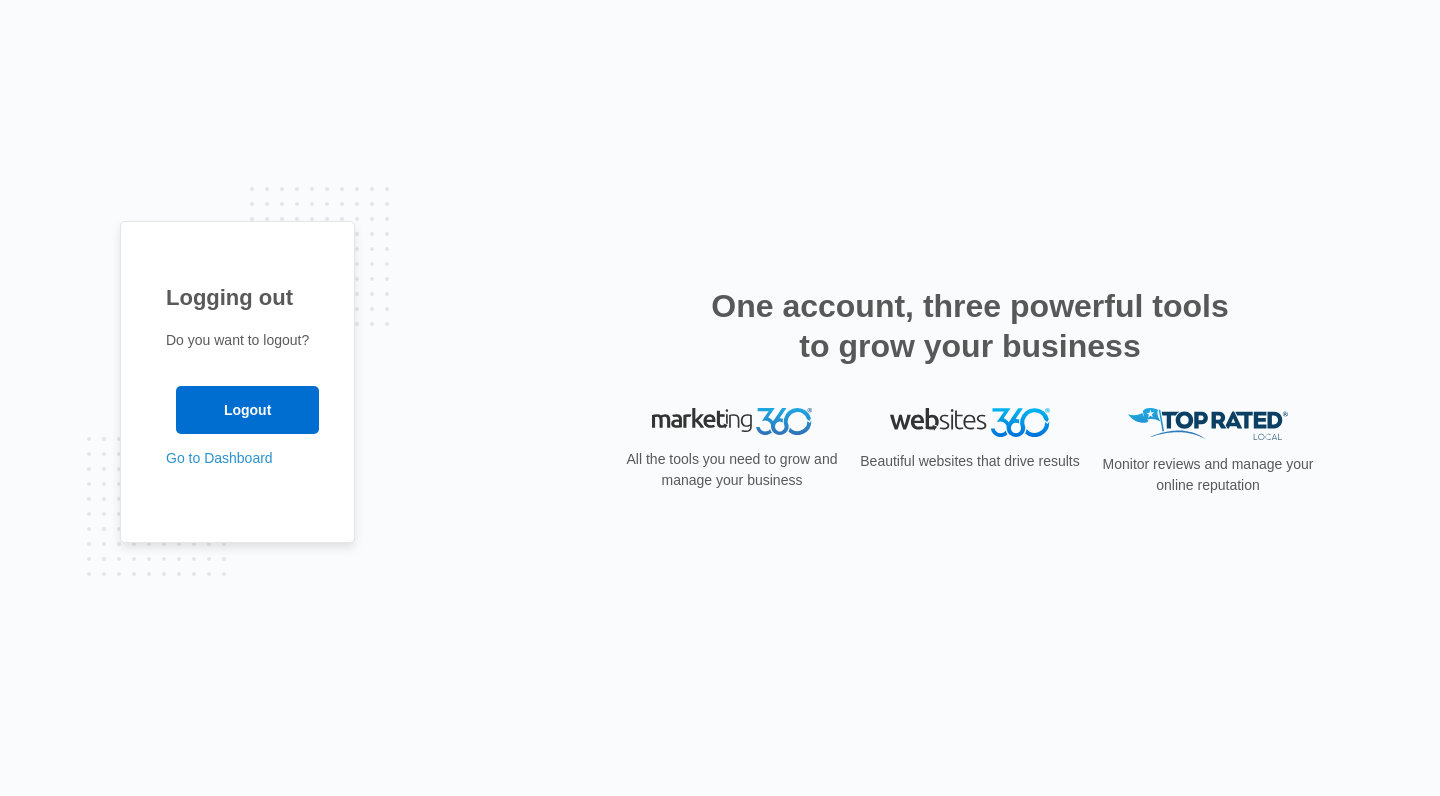 scroll, scrollTop: 0, scrollLeft: 0, axis: both 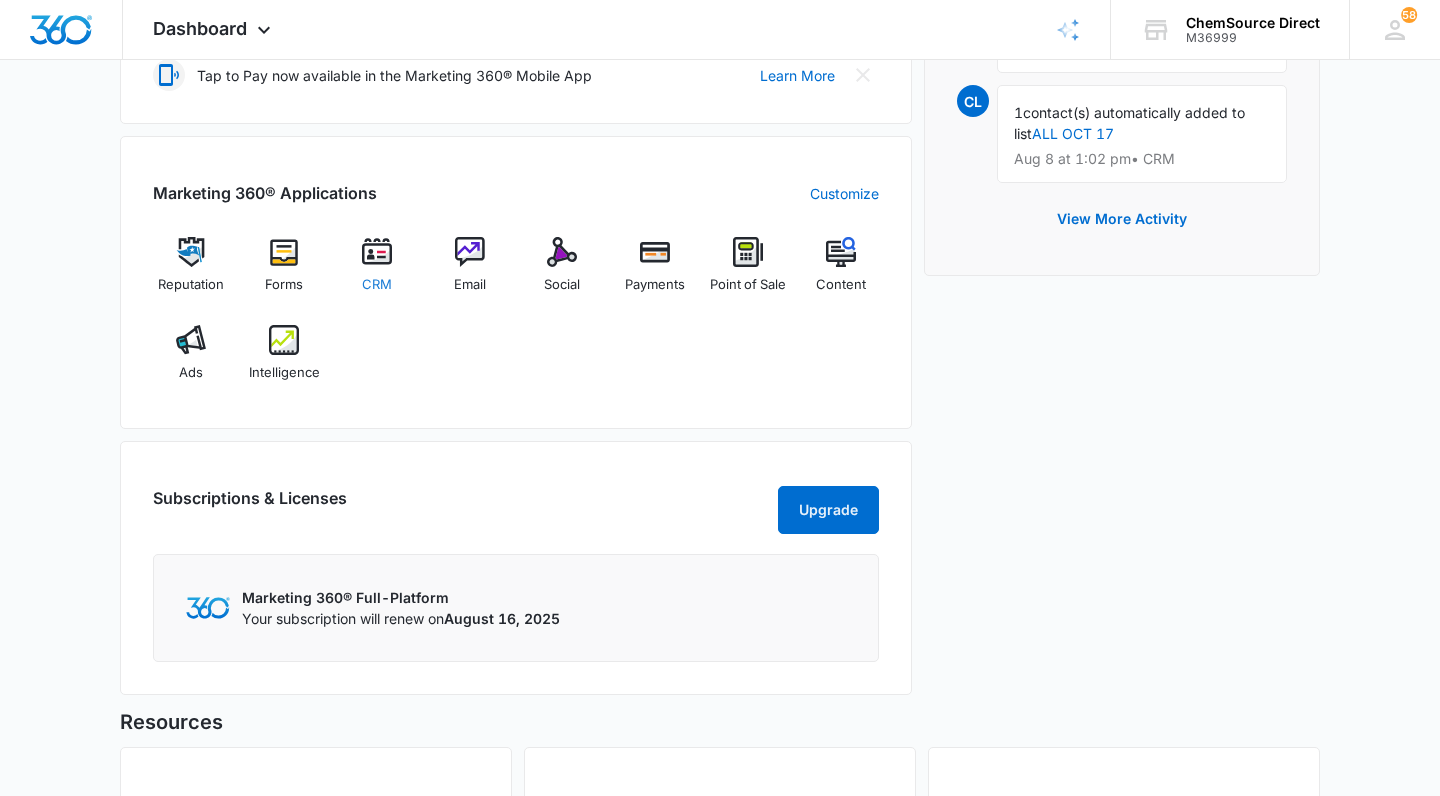 click on "CRM" at bounding box center (377, 285) 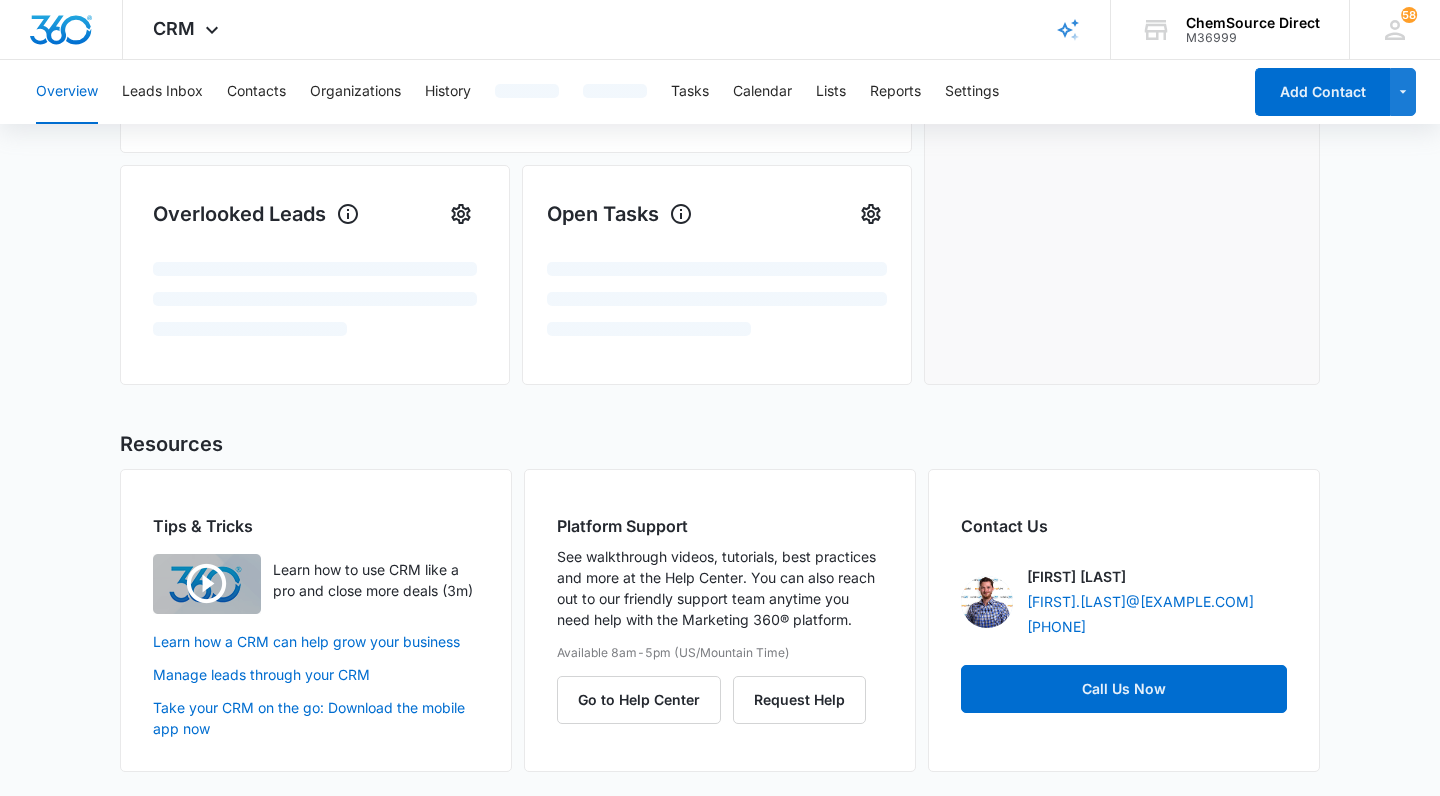 scroll, scrollTop: 0, scrollLeft: 0, axis: both 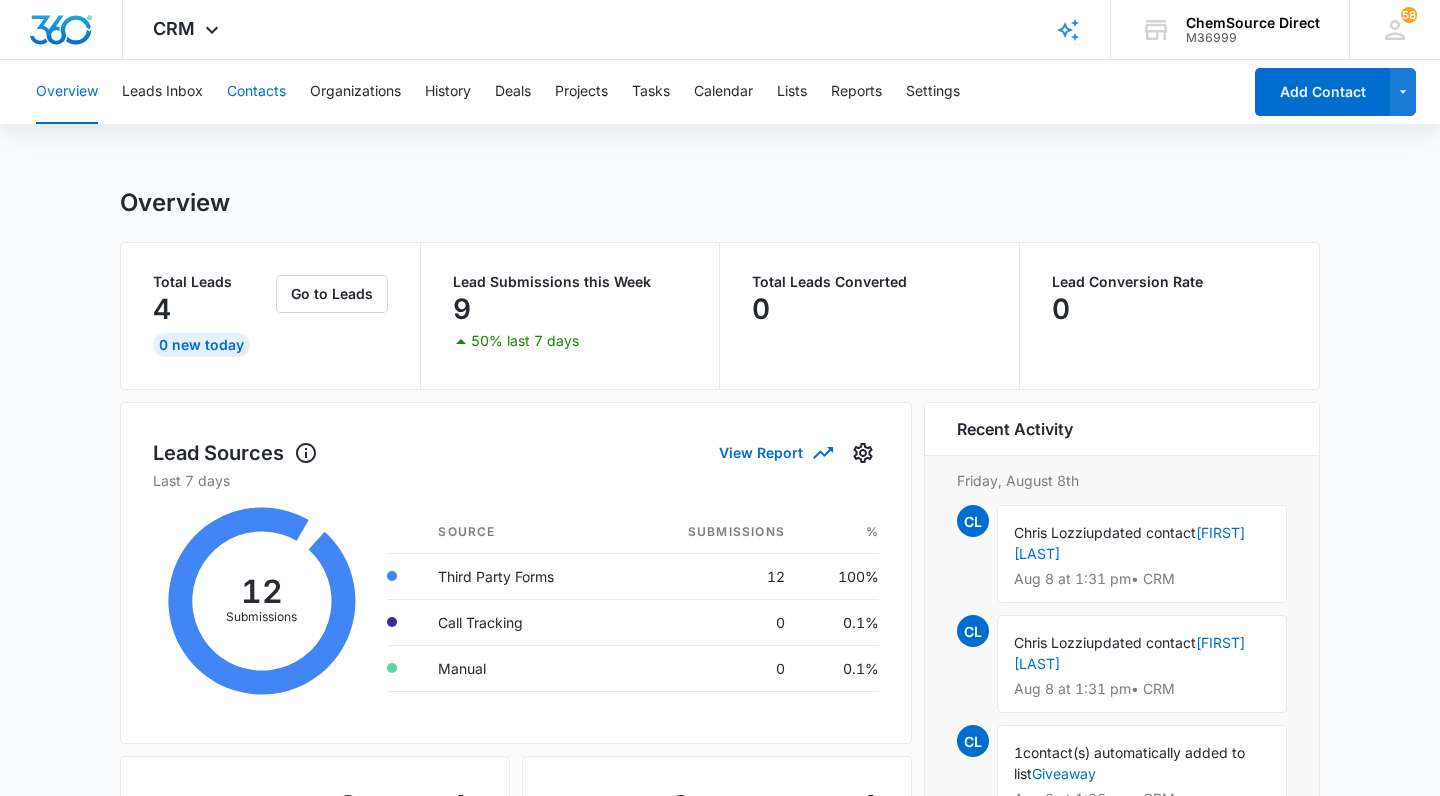click on "Contacts" at bounding box center (256, 92) 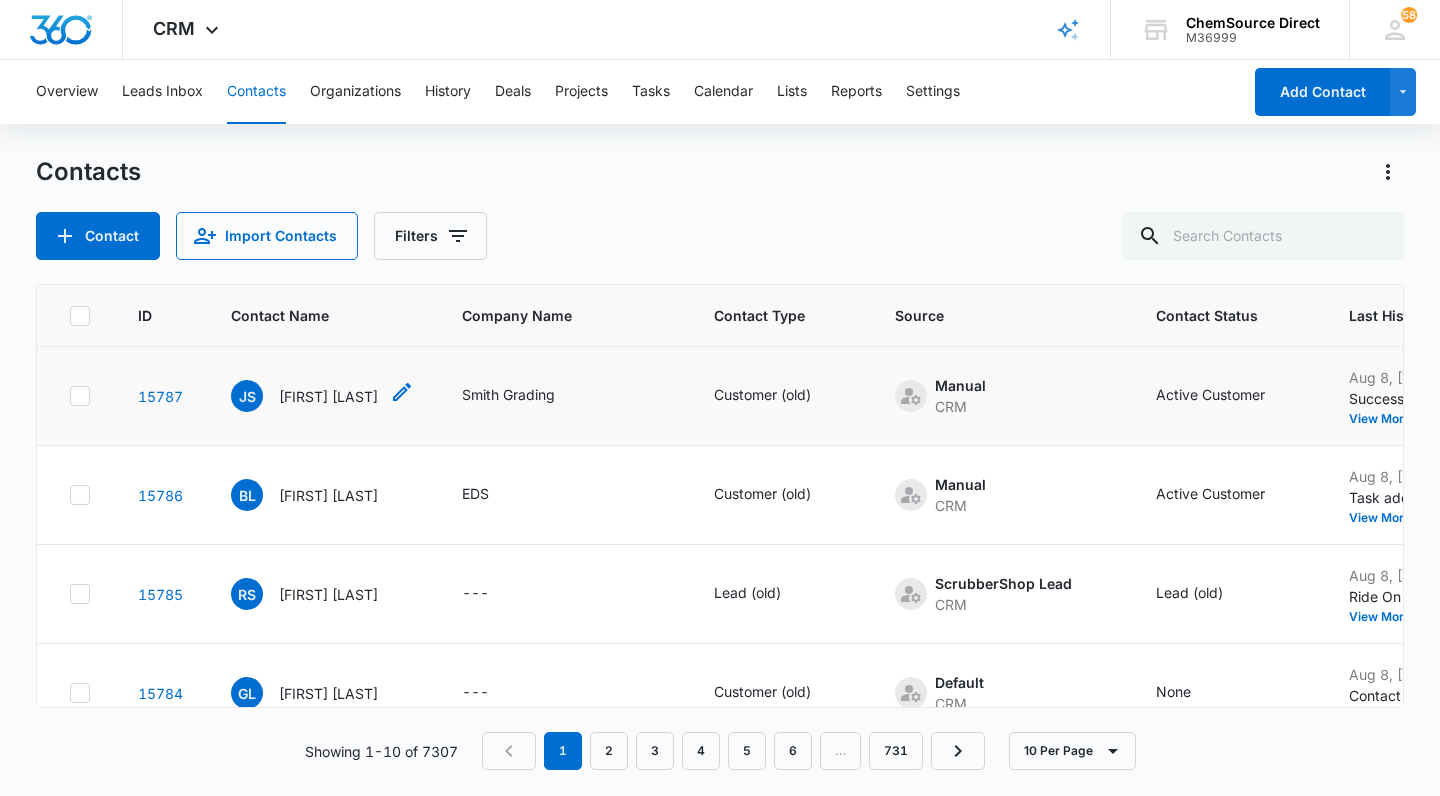click on "[FIRST] [LAST]" at bounding box center (328, 396) 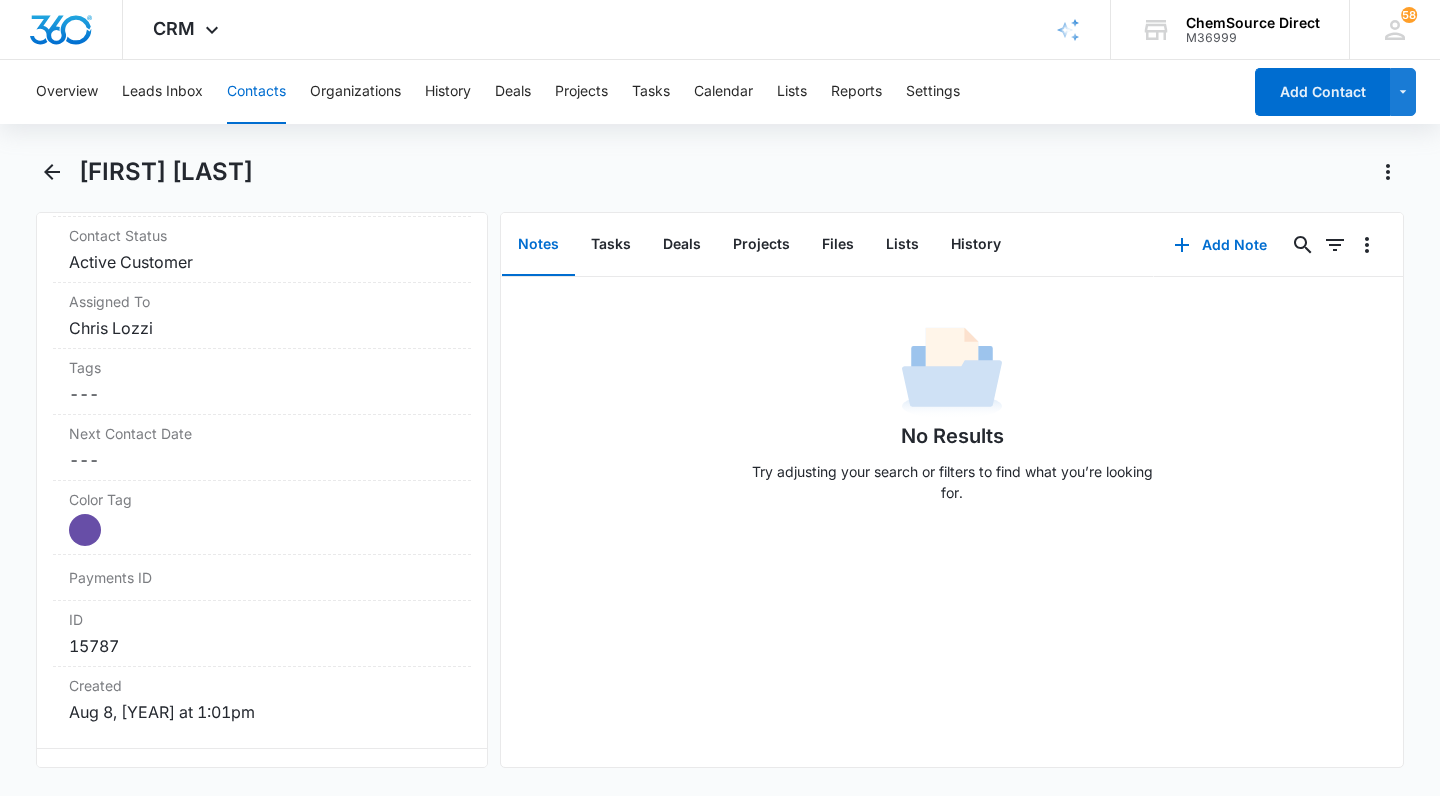 scroll, scrollTop: 957, scrollLeft: 0, axis: vertical 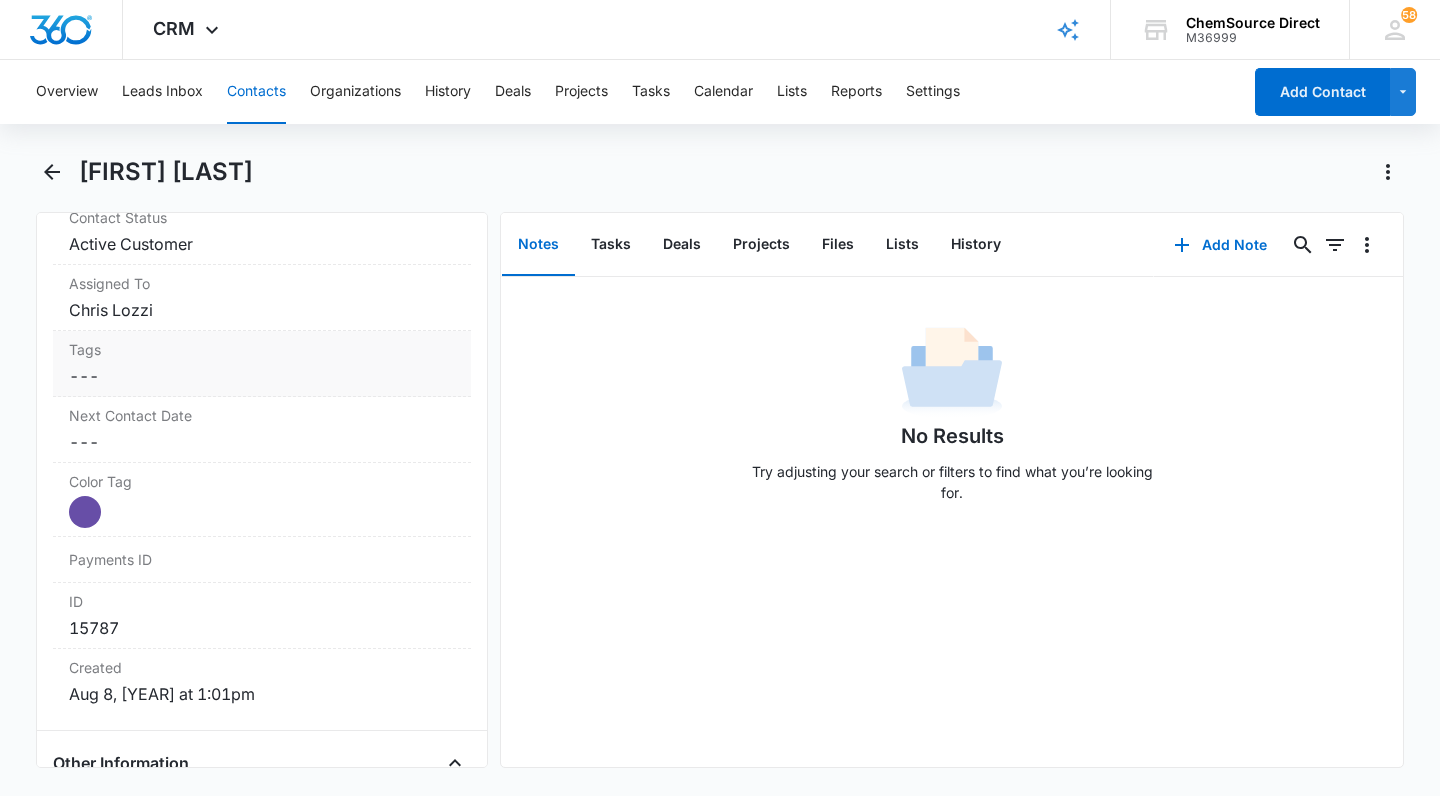 click on "Cancel Save Changes ---" at bounding box center [262, 376] 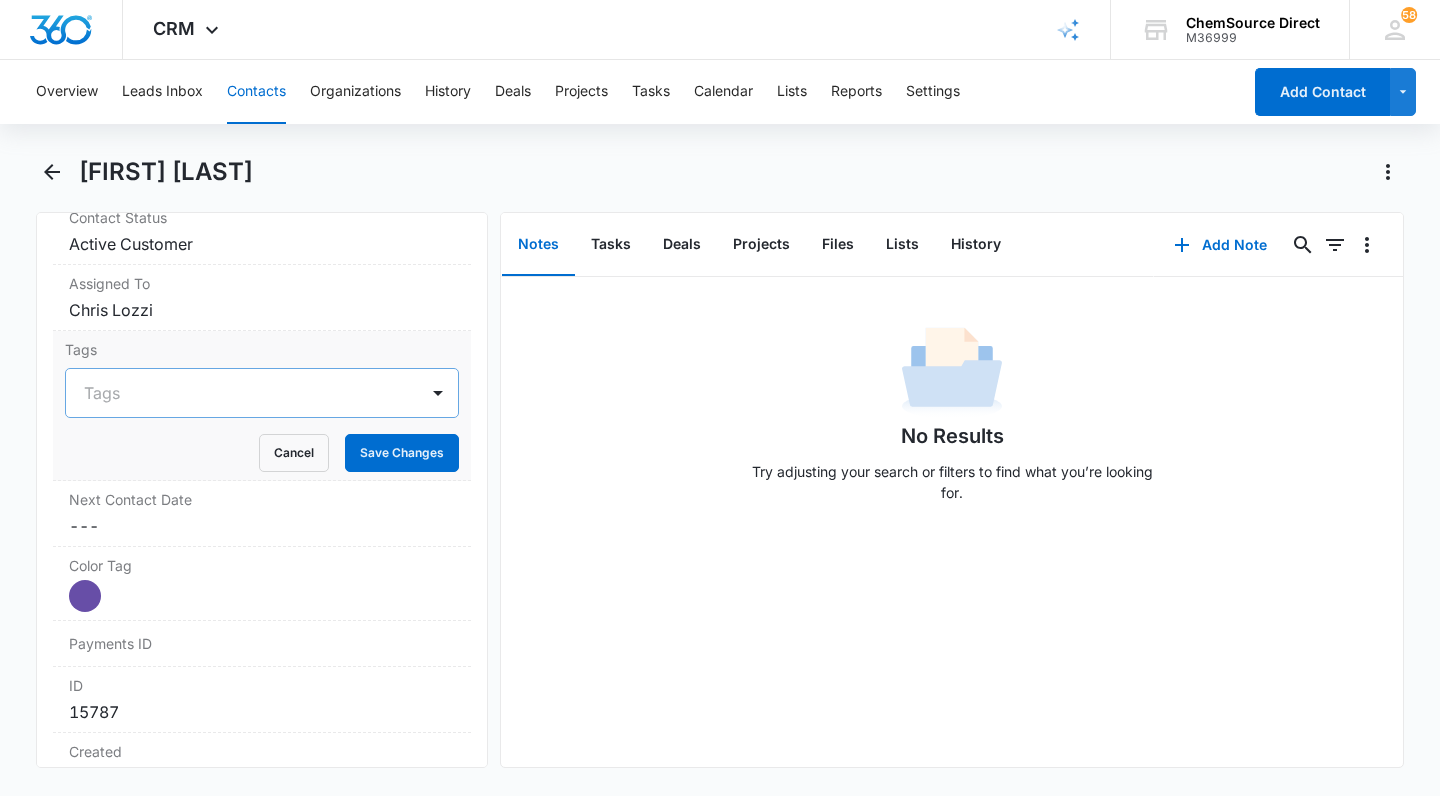 click at bounding box center (250, 393) 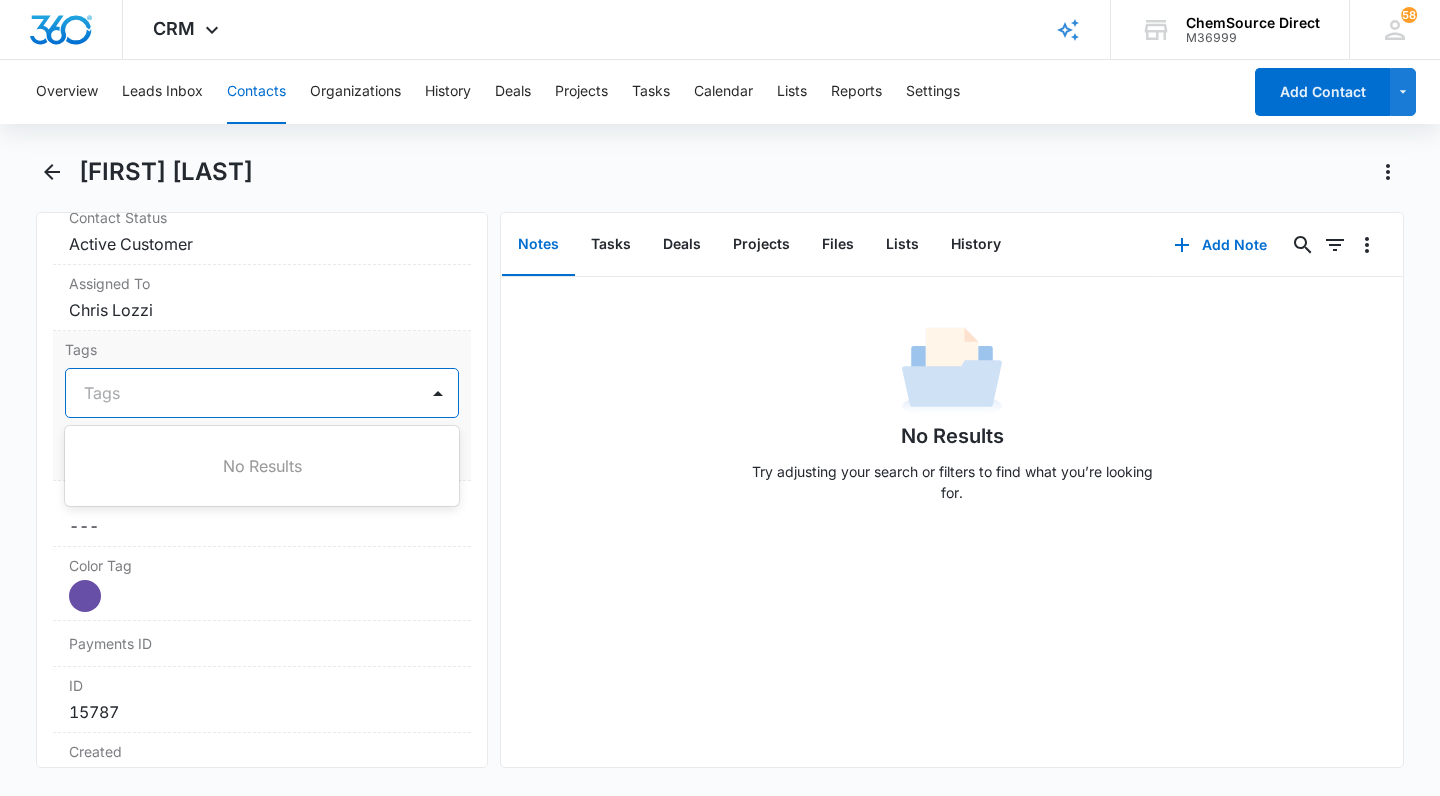 click at bounding box center [250, 393] 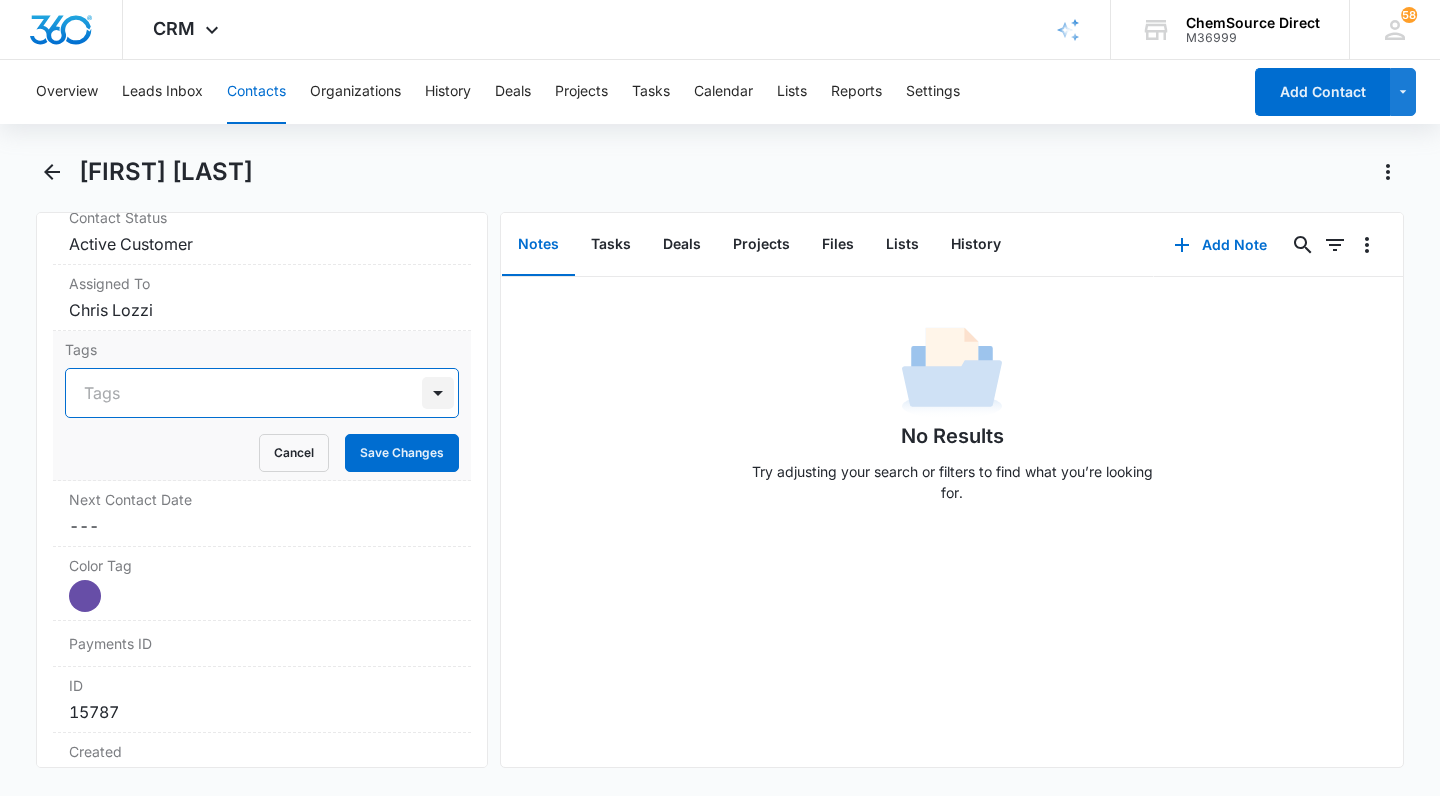 click at bounding box center (438, 393) 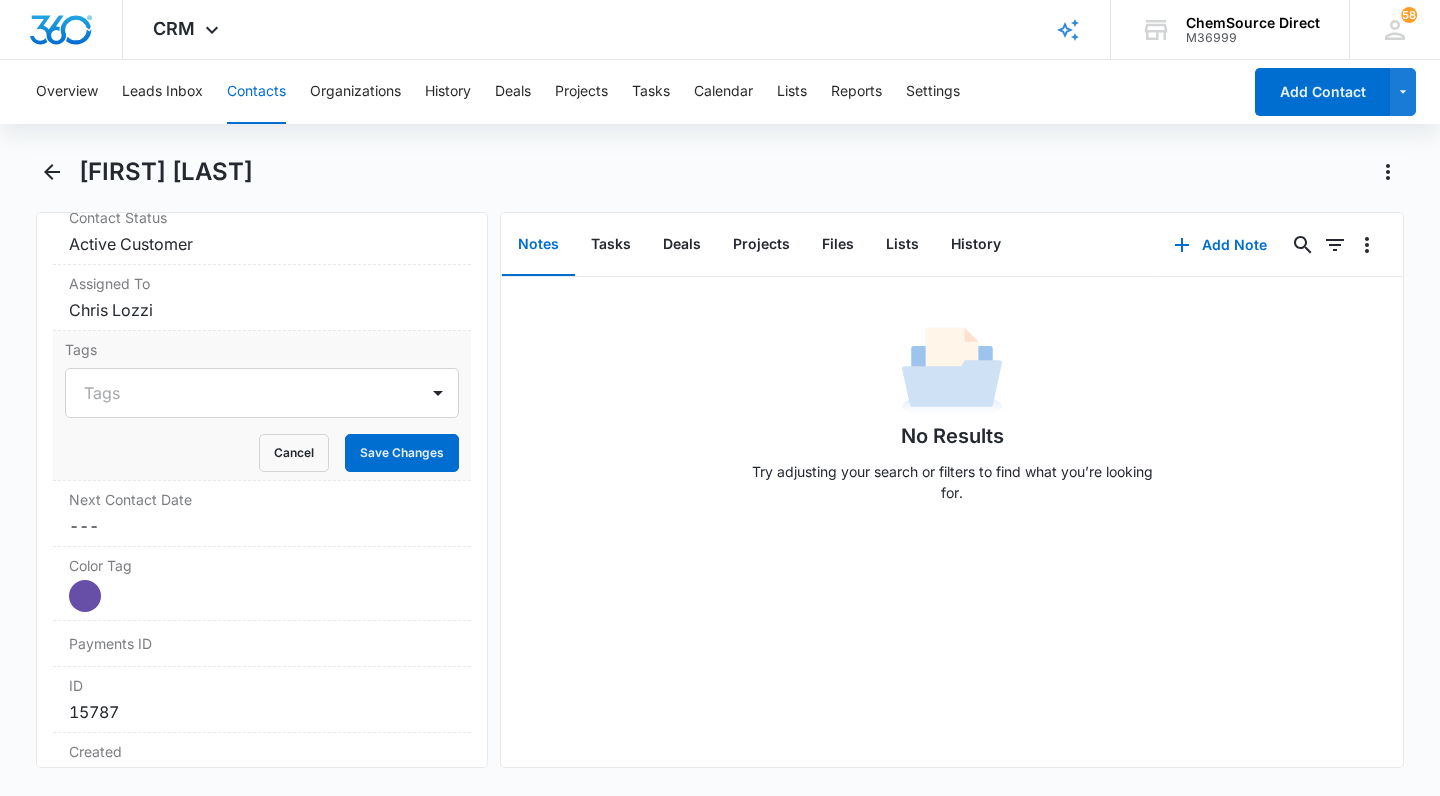 click on "Tags" at bounding box center [262, 349] 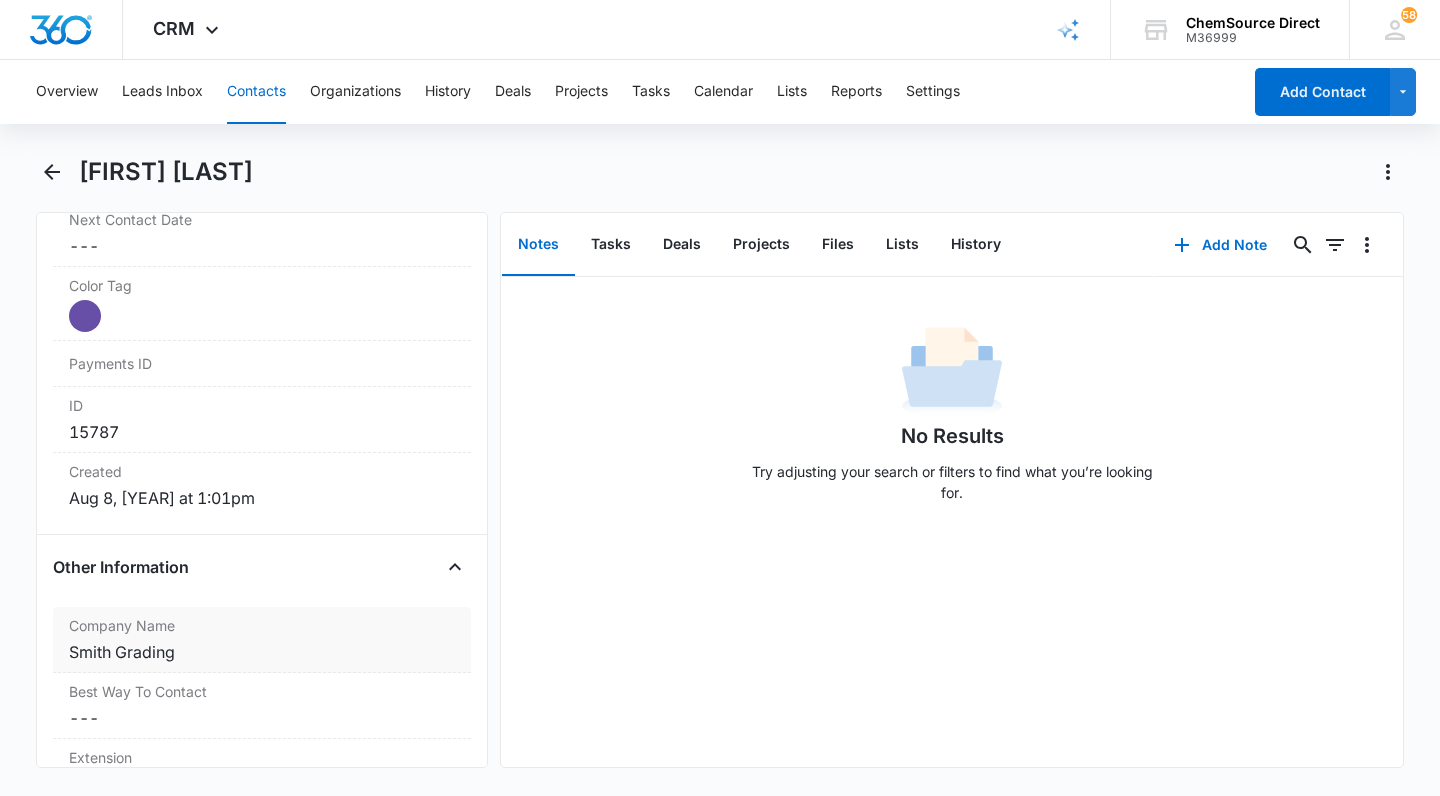 scroll, scrollTop: 1001, scrollLeft: 0, axis: vertical 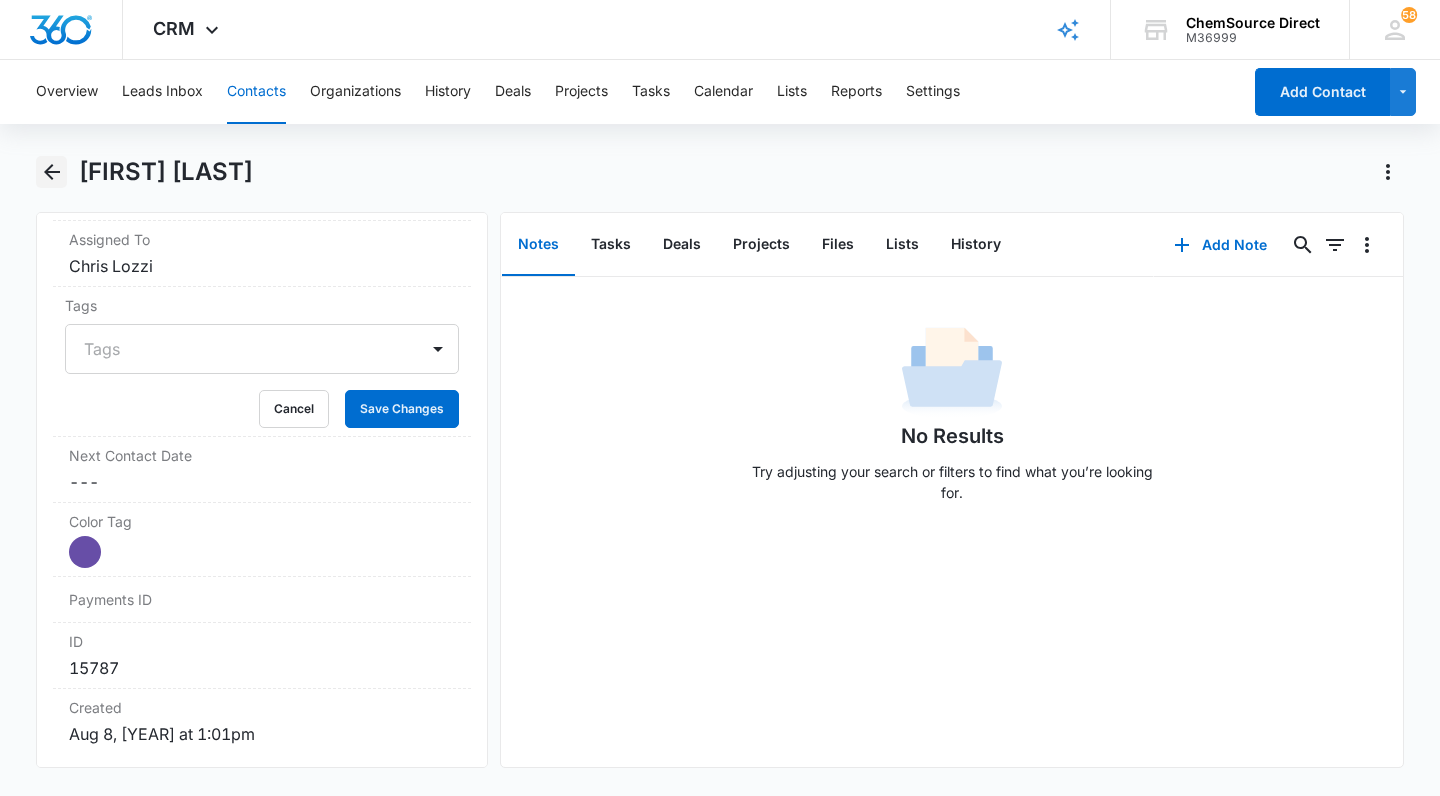 click 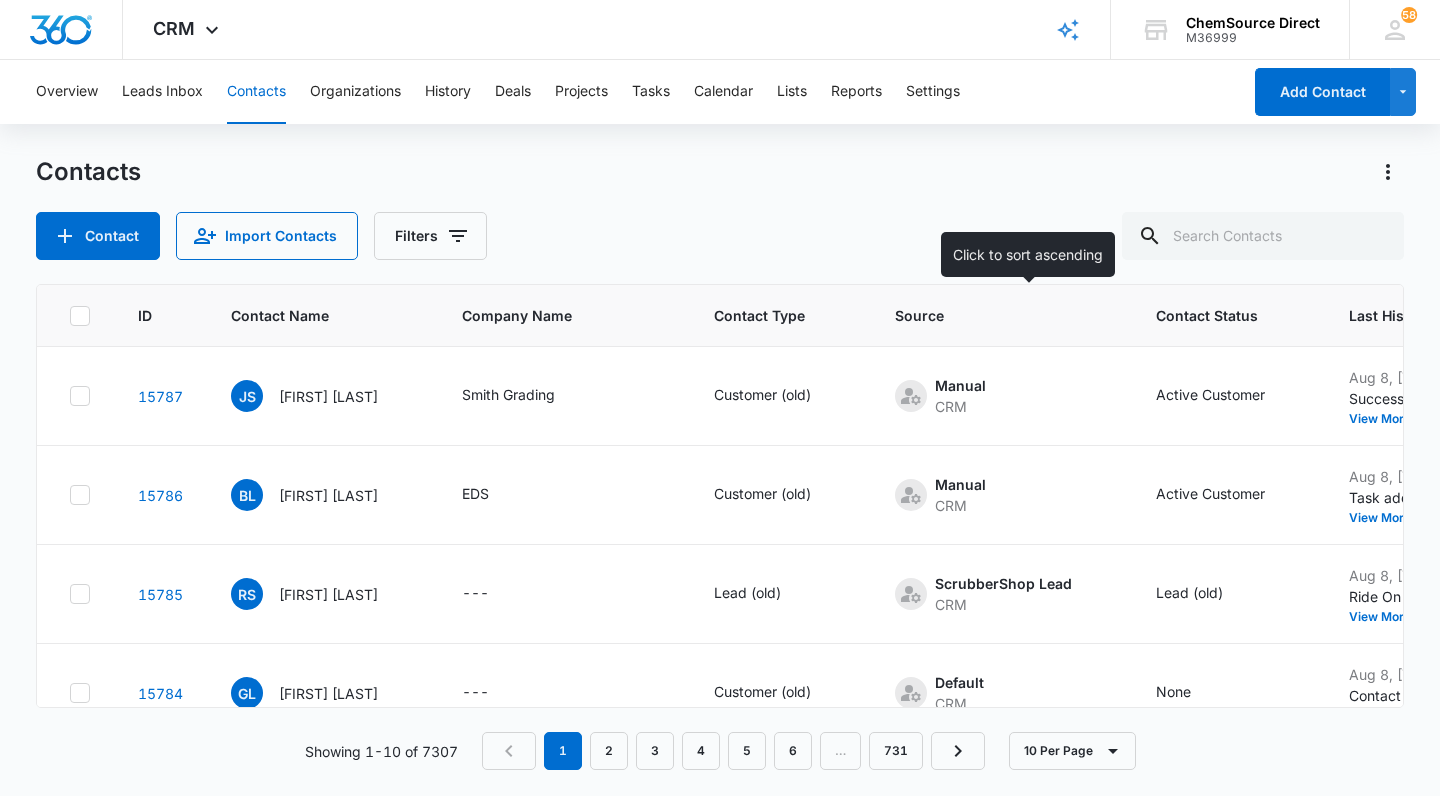click on "Source" at bounding box center (987, 315) 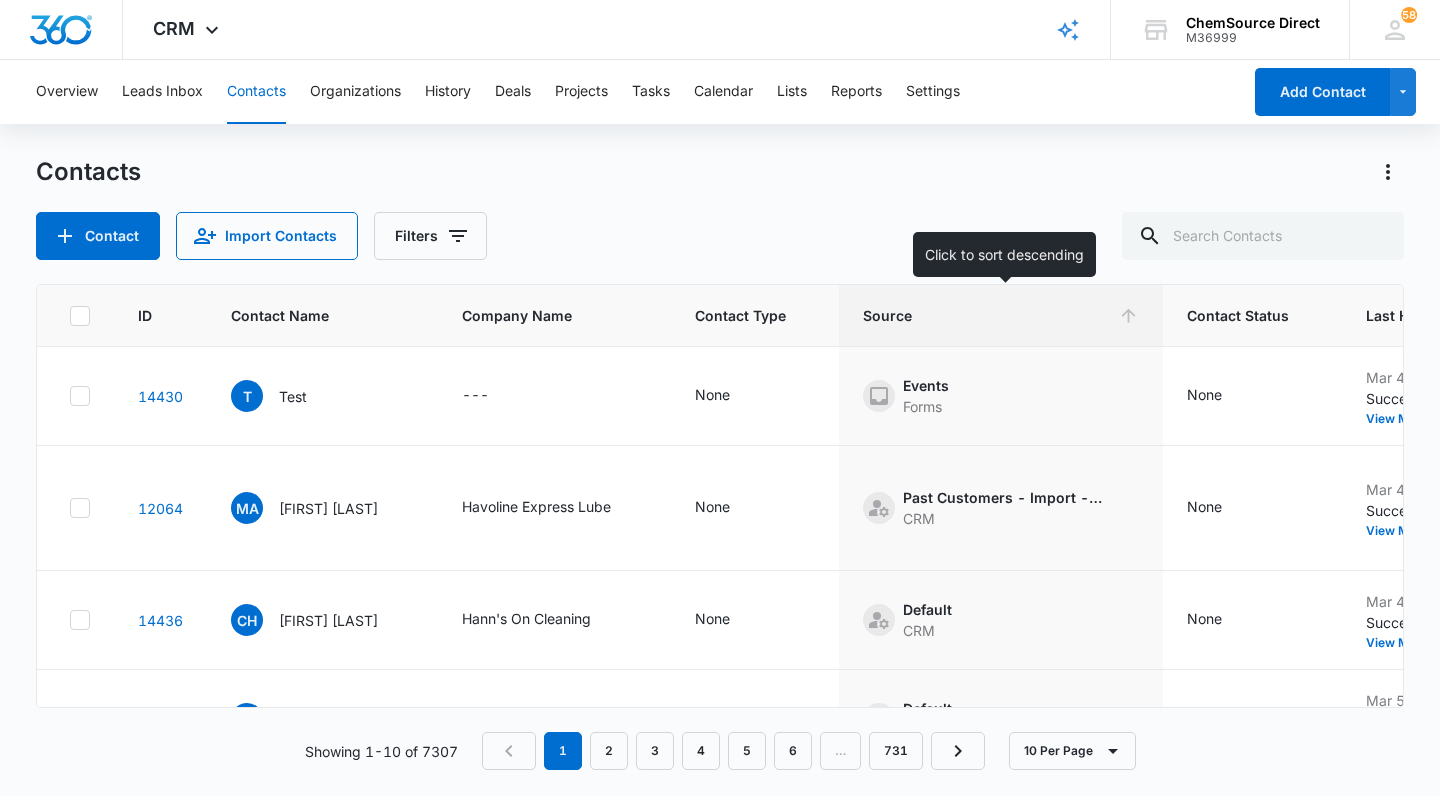 click on "Source" at bounding box center (986, 315) 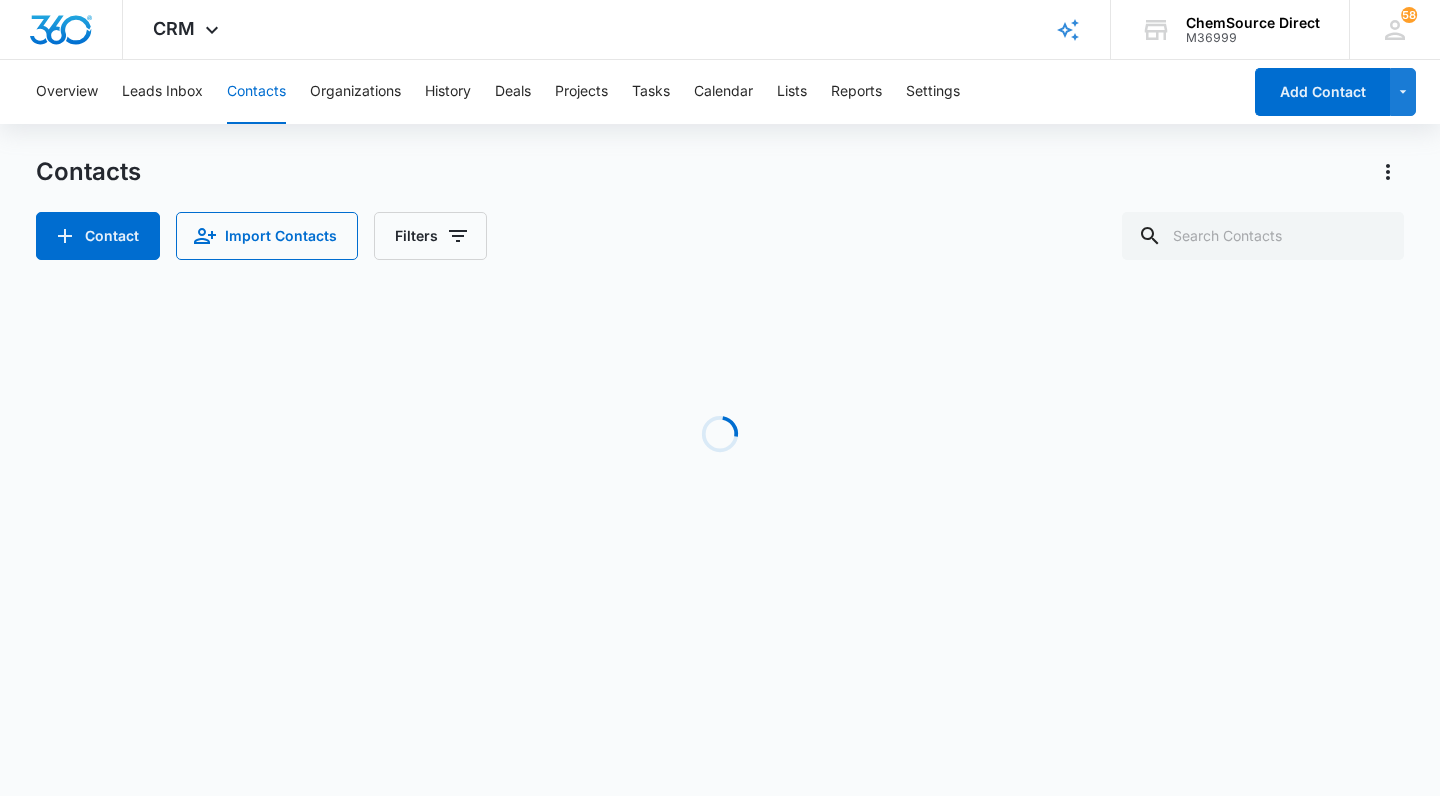 click on "Contacts" at bounding box center (256, 92) 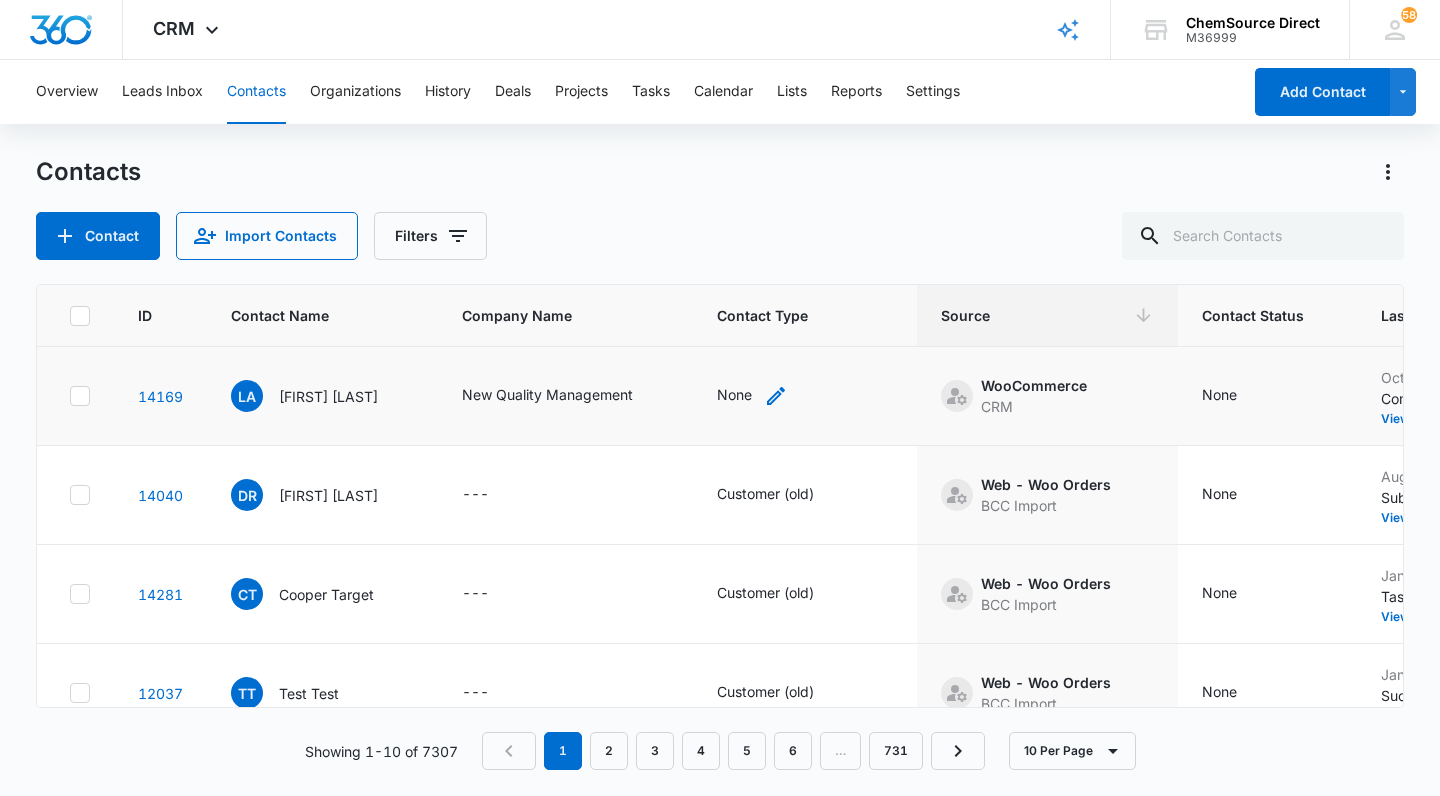 click 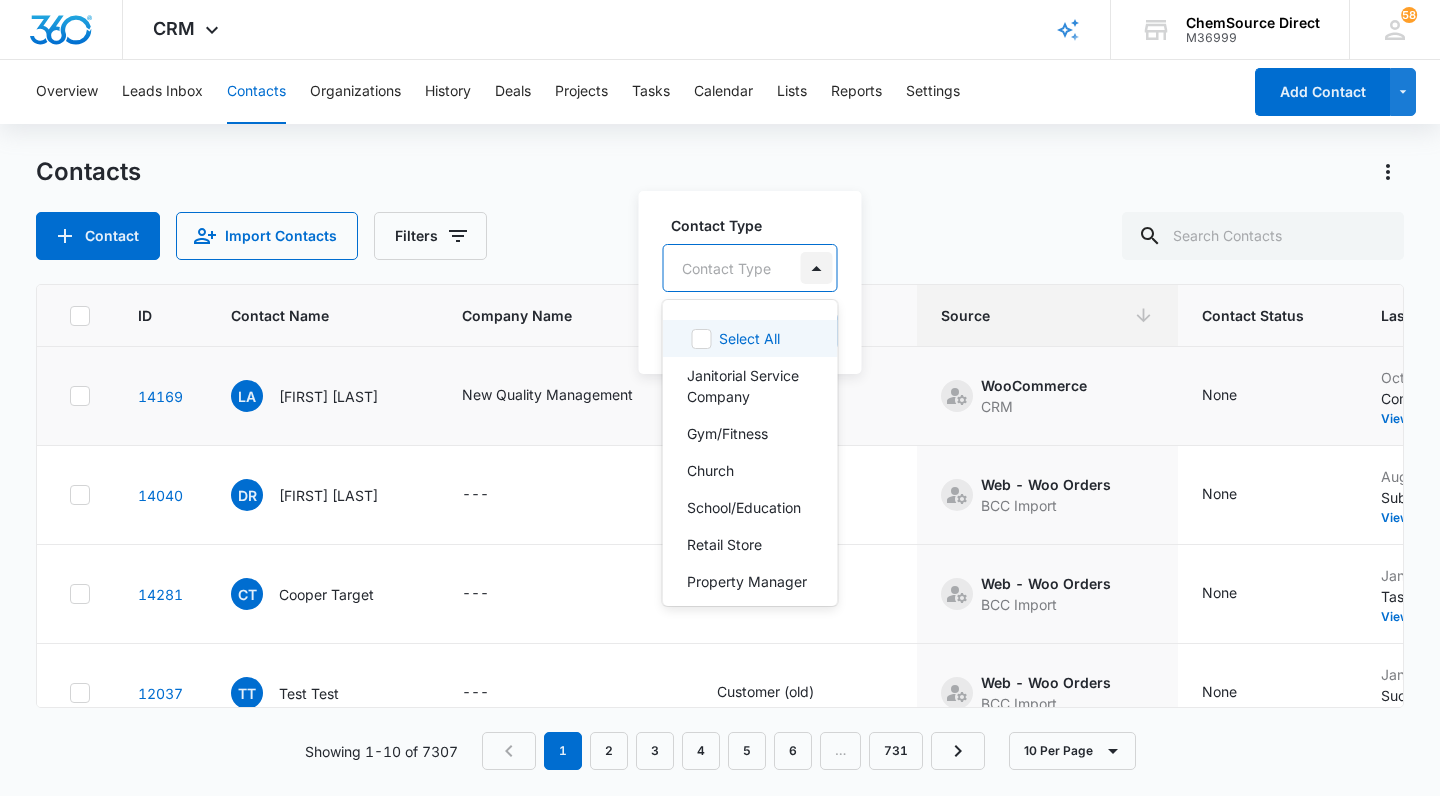 click at bounding box center (817, 268) 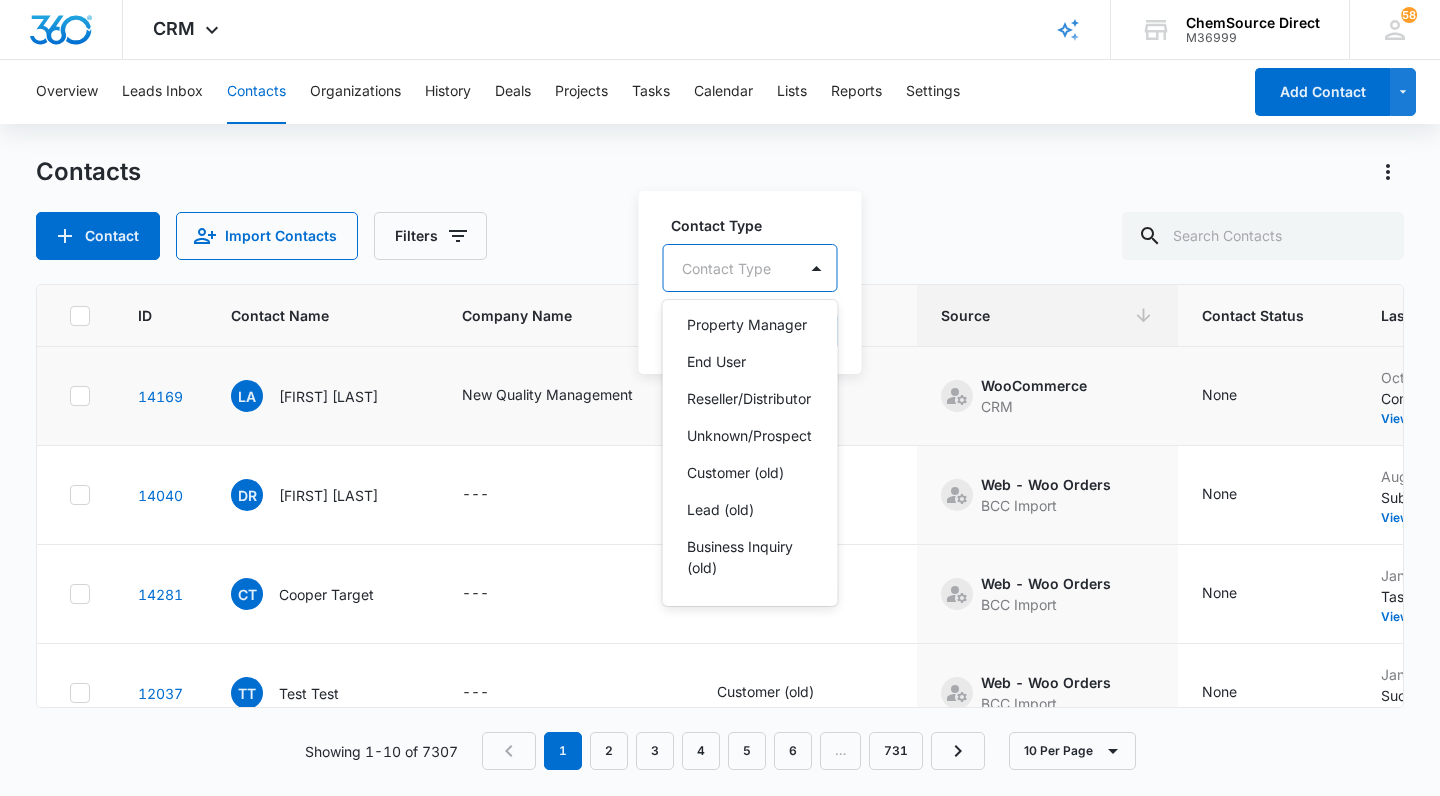 scroll, scrollTop: 257, scrollLeft: 0, axis: vertical 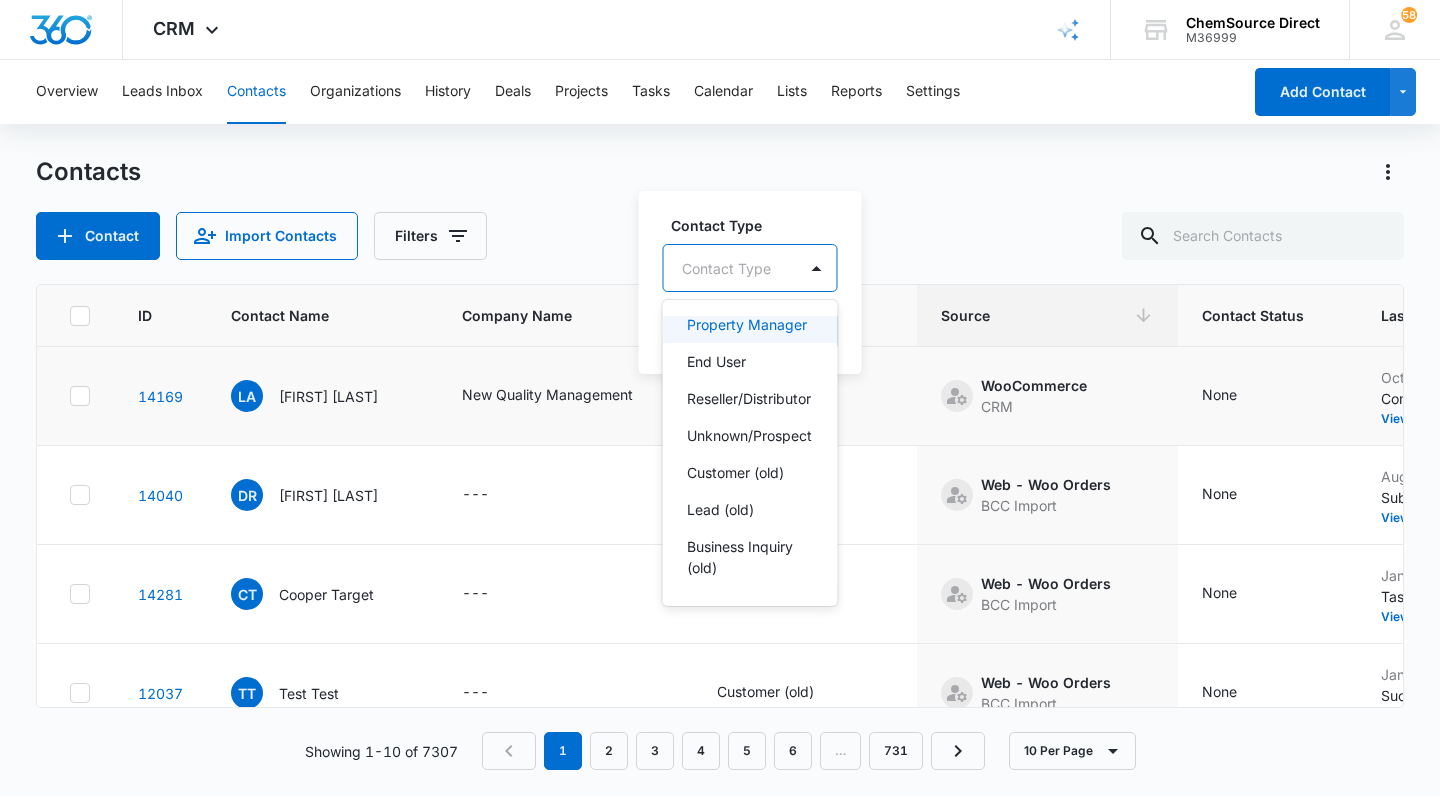 click on "Contact Type Property Manager, 7 of 13. 13 results available. Use Up and Down to choose options, press Enter to select the currently focused option, press Escape to exit the menu, press Tab to select the option and exit the menu. Contact Type Select All Janitorial Service Company Gym/Fitness Church School/Education Retail Store Property Manager End User Reseller/Distributor Unknown/Prospect Customer (old) Lead (old) Business Inquiry (old) Cancel Save" at bounding box center (750, 282) 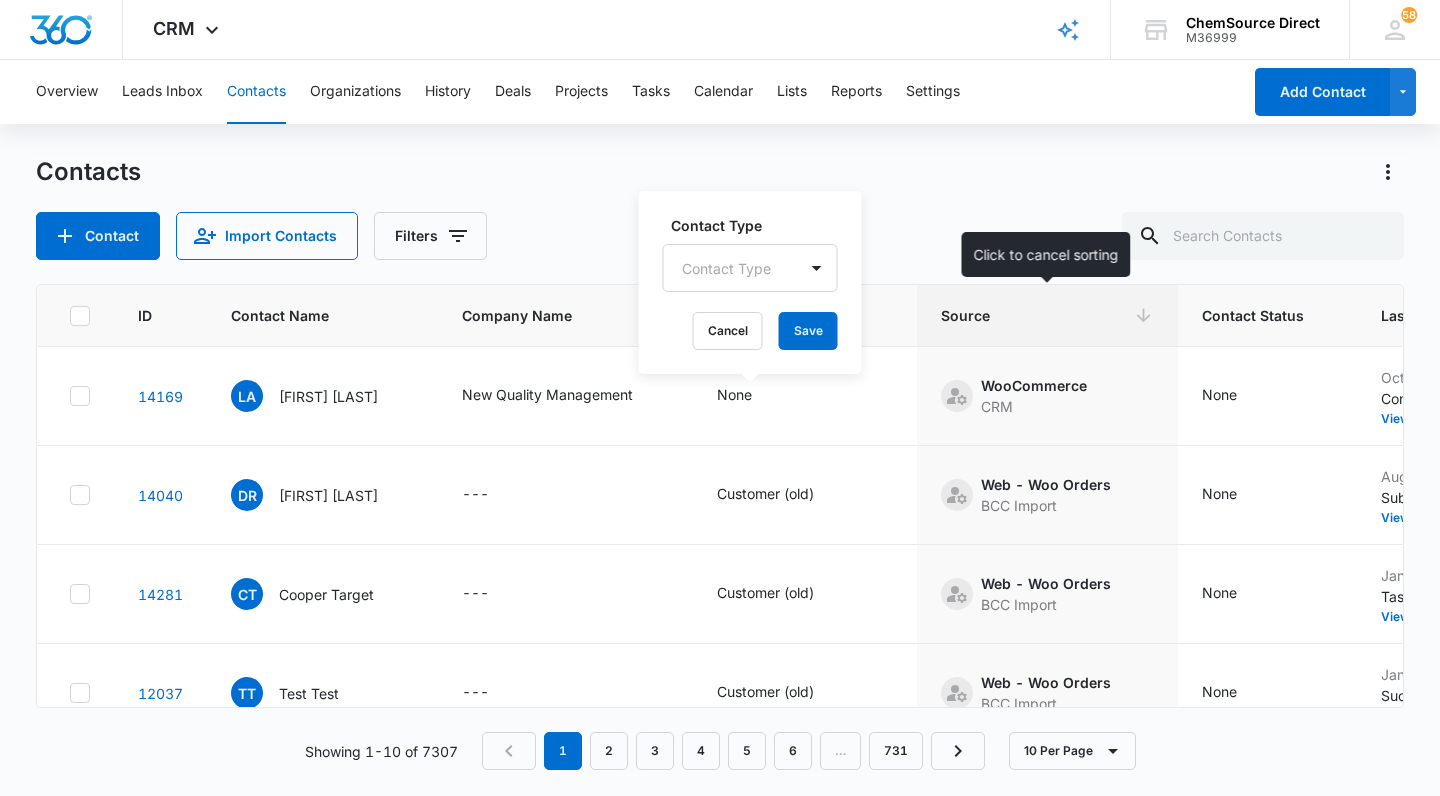 click on "Source" at bounding box center [1033, 315] 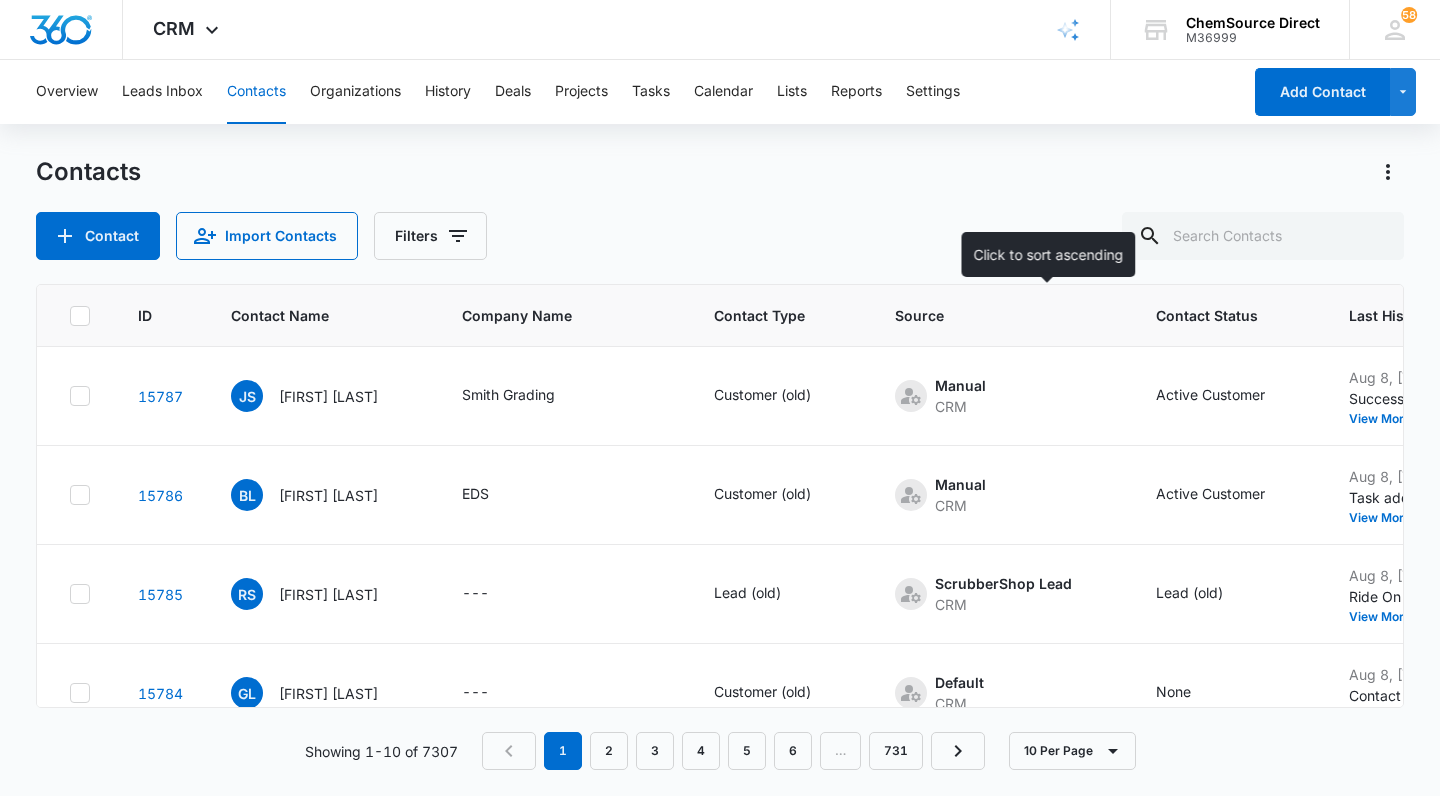 click on "Source" at bounding box center (987, 315) 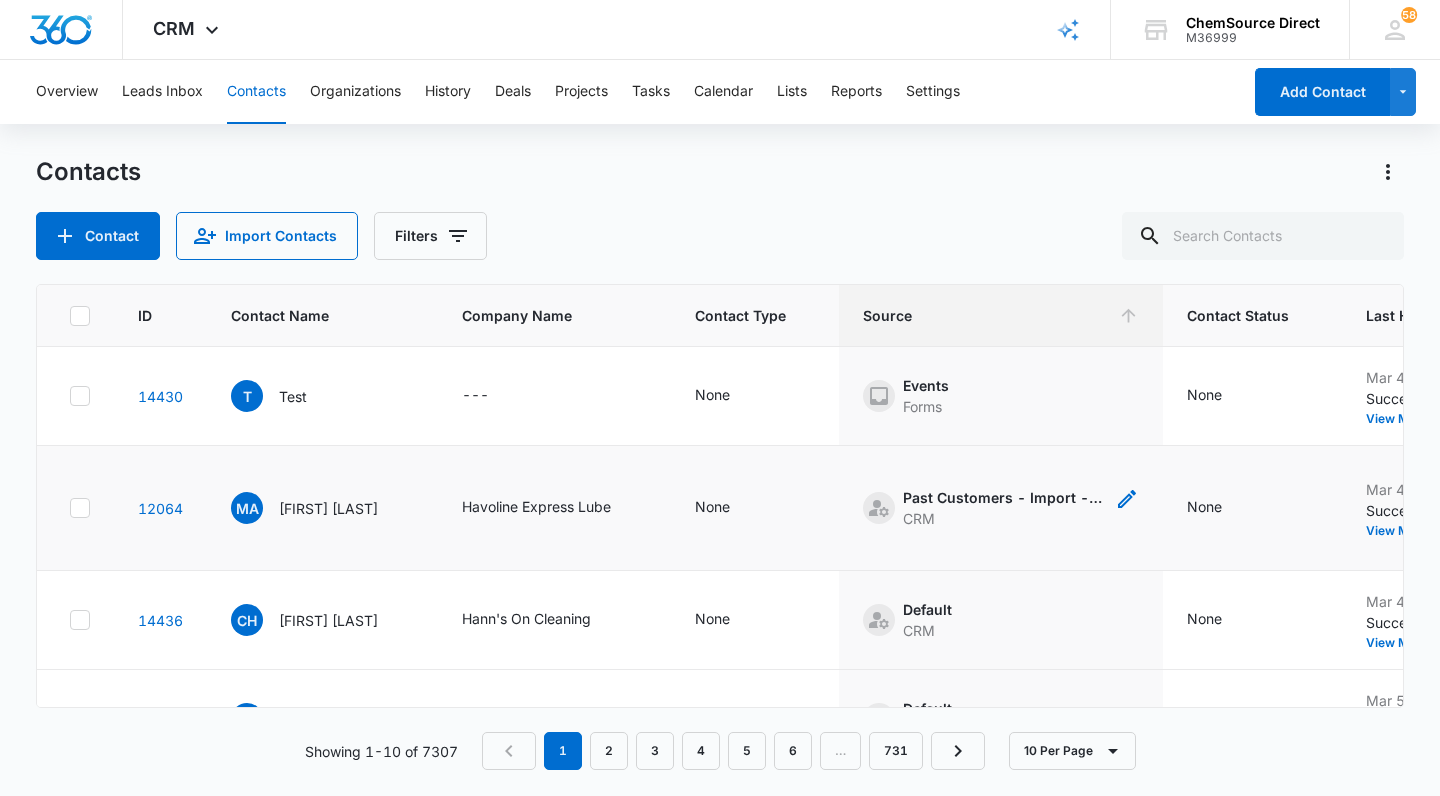 click 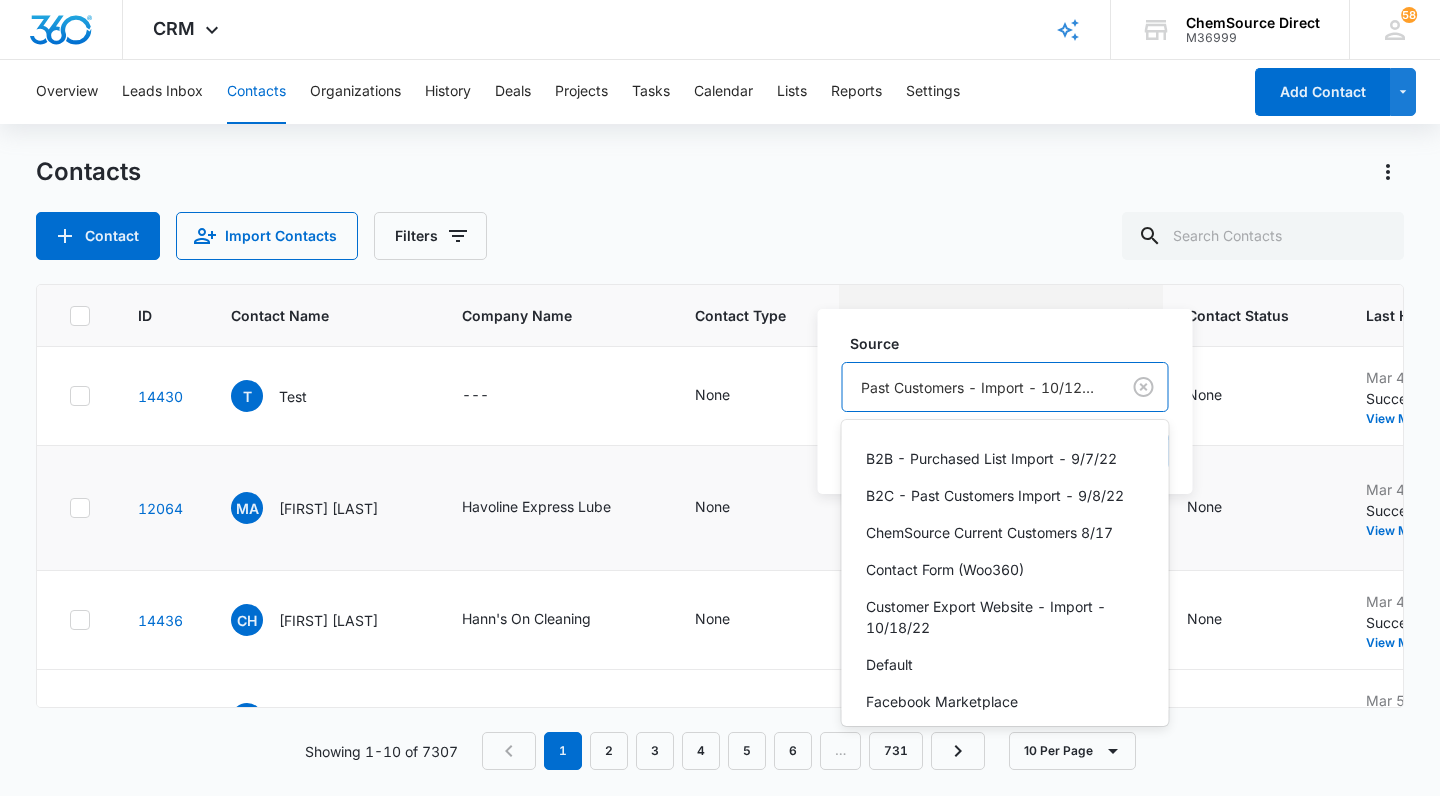 click on "Past Customers - Import - 10/12/22" at bounding box center (981, 387) 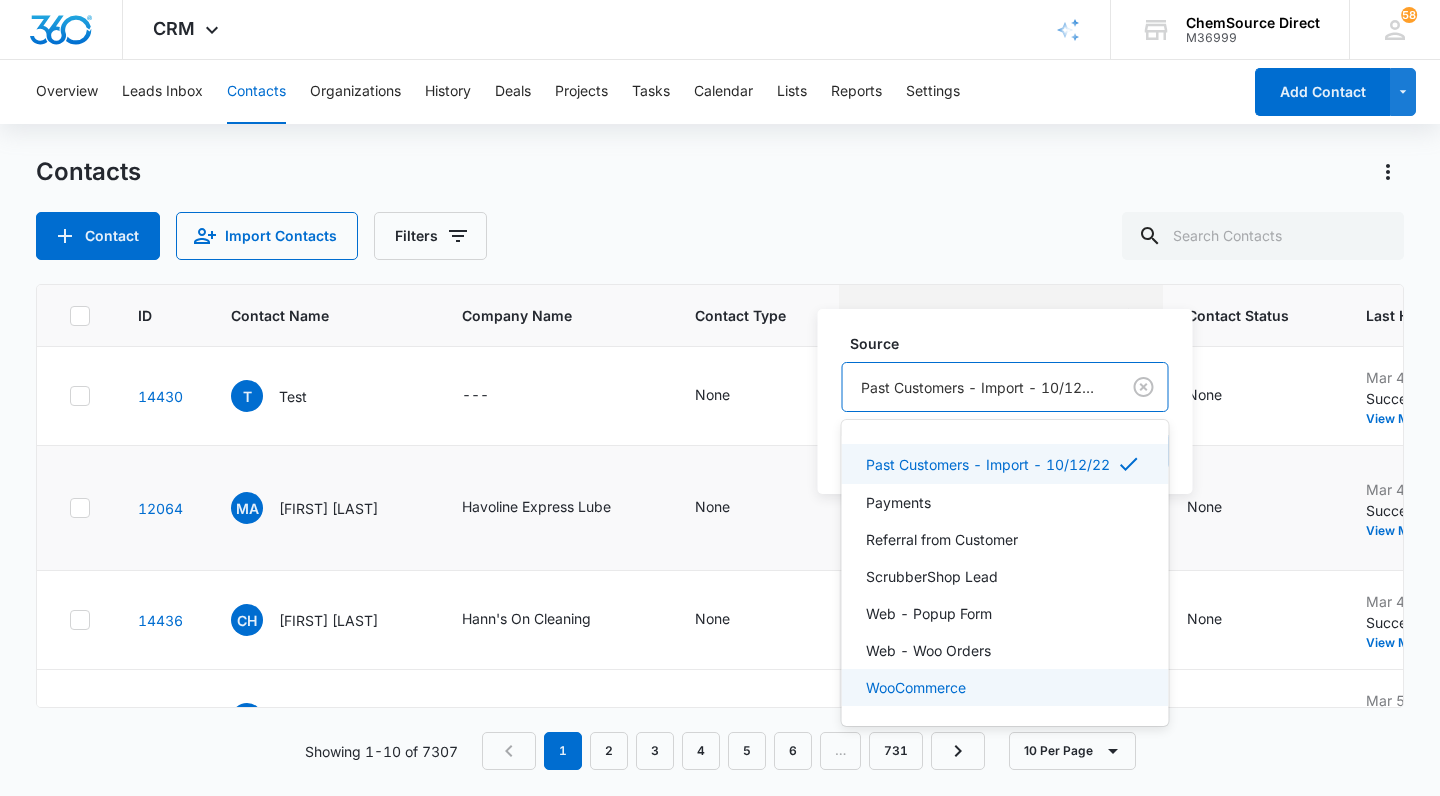 scroll, scrollTop: 424, scrollLeft: 0, axis: vertical 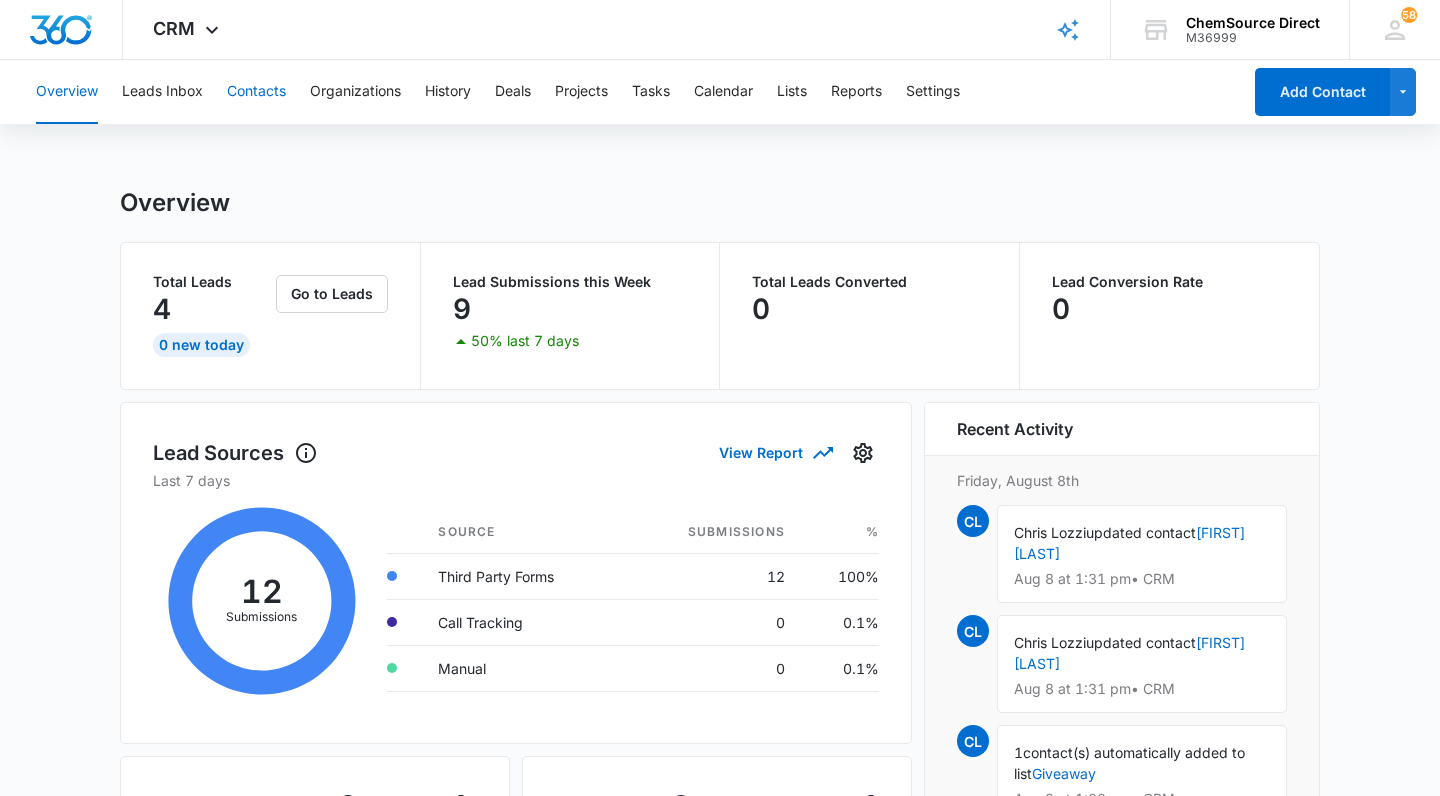 click on "Contacts" at bounding box center [256, 92] 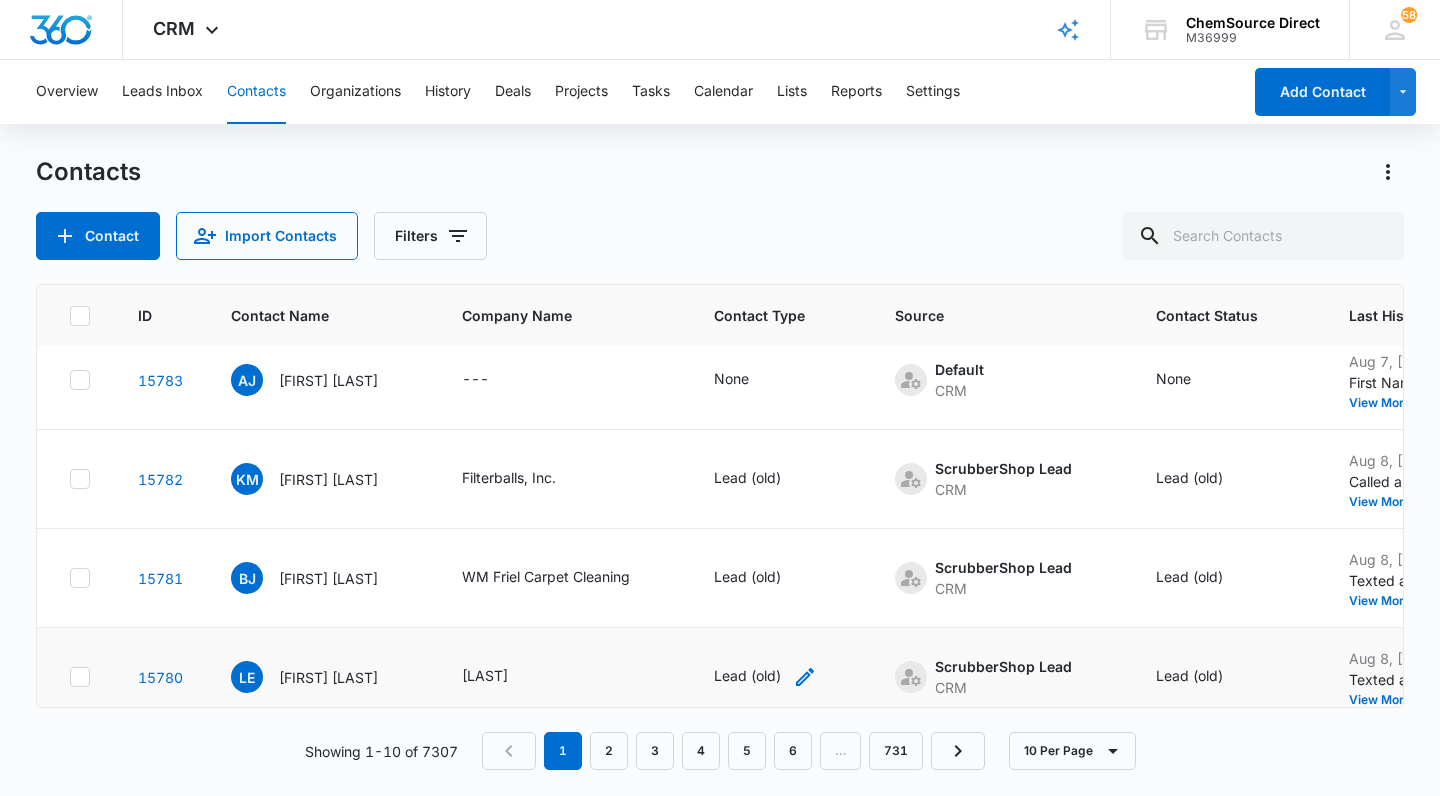 scroll, scrollTop: 304, scrollLeft: 0, axis: vertical 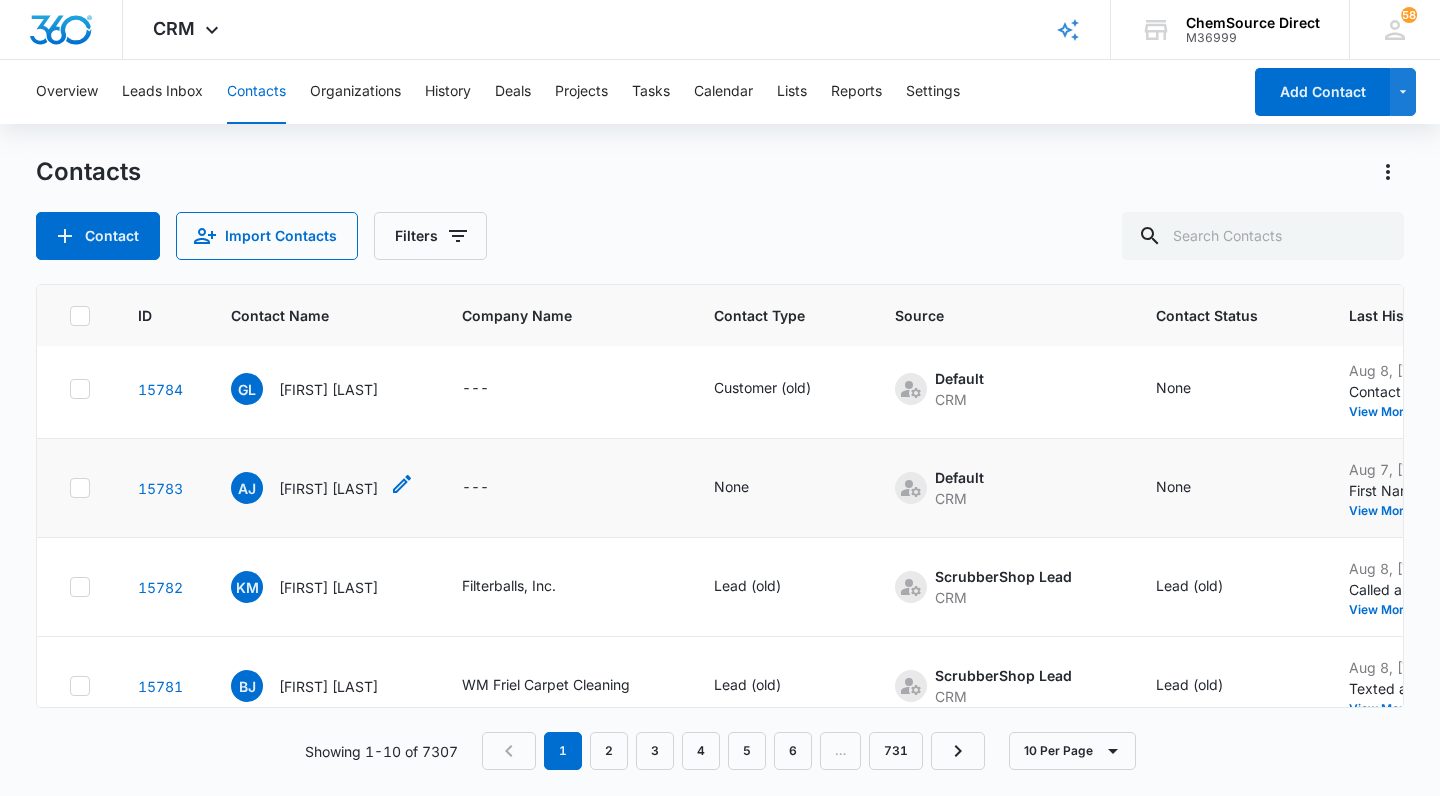 click on "[FIRST] [LAST]" at bounding box center [328, 488] 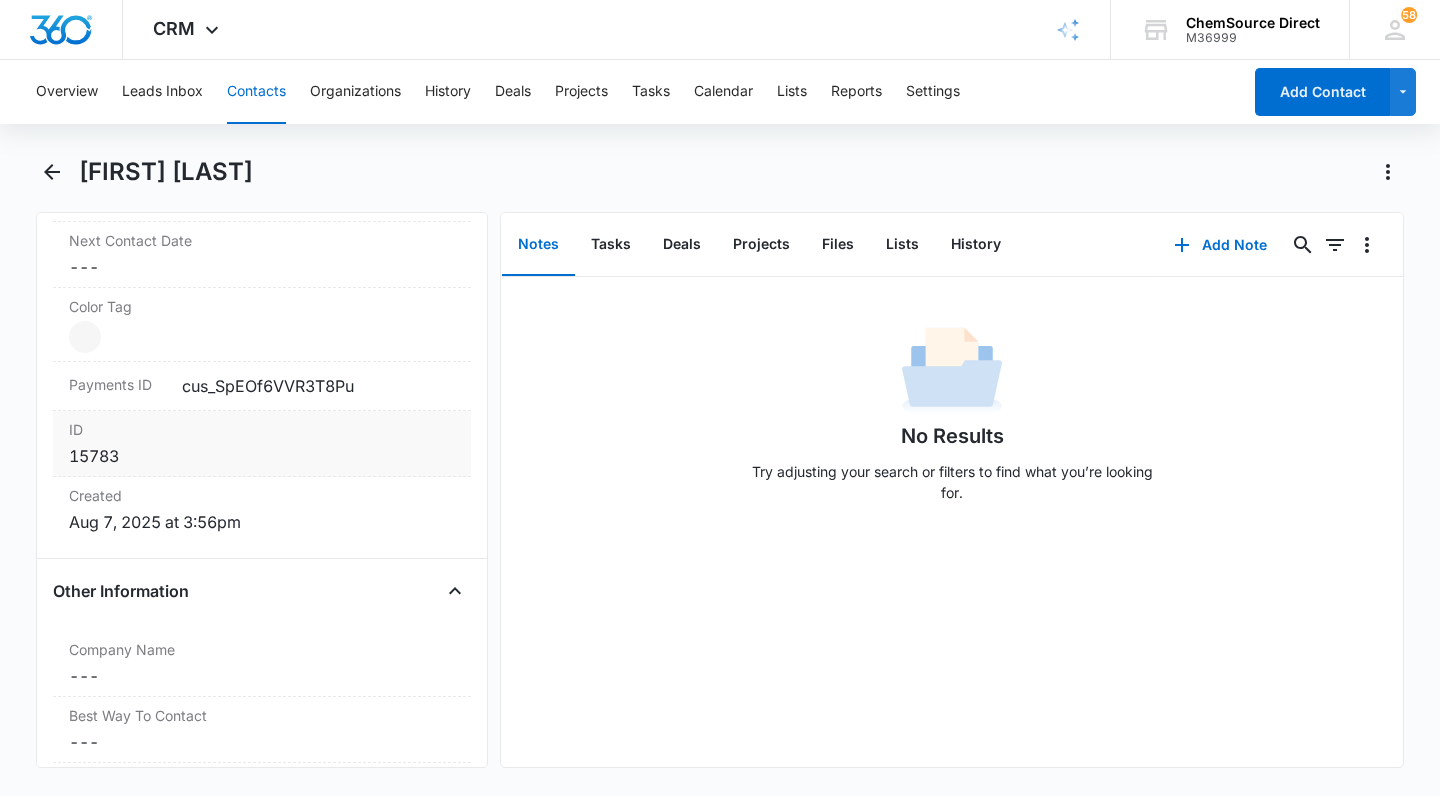 scroll, scrollTop: 1090, scrollLeft: 0, axis: vertical 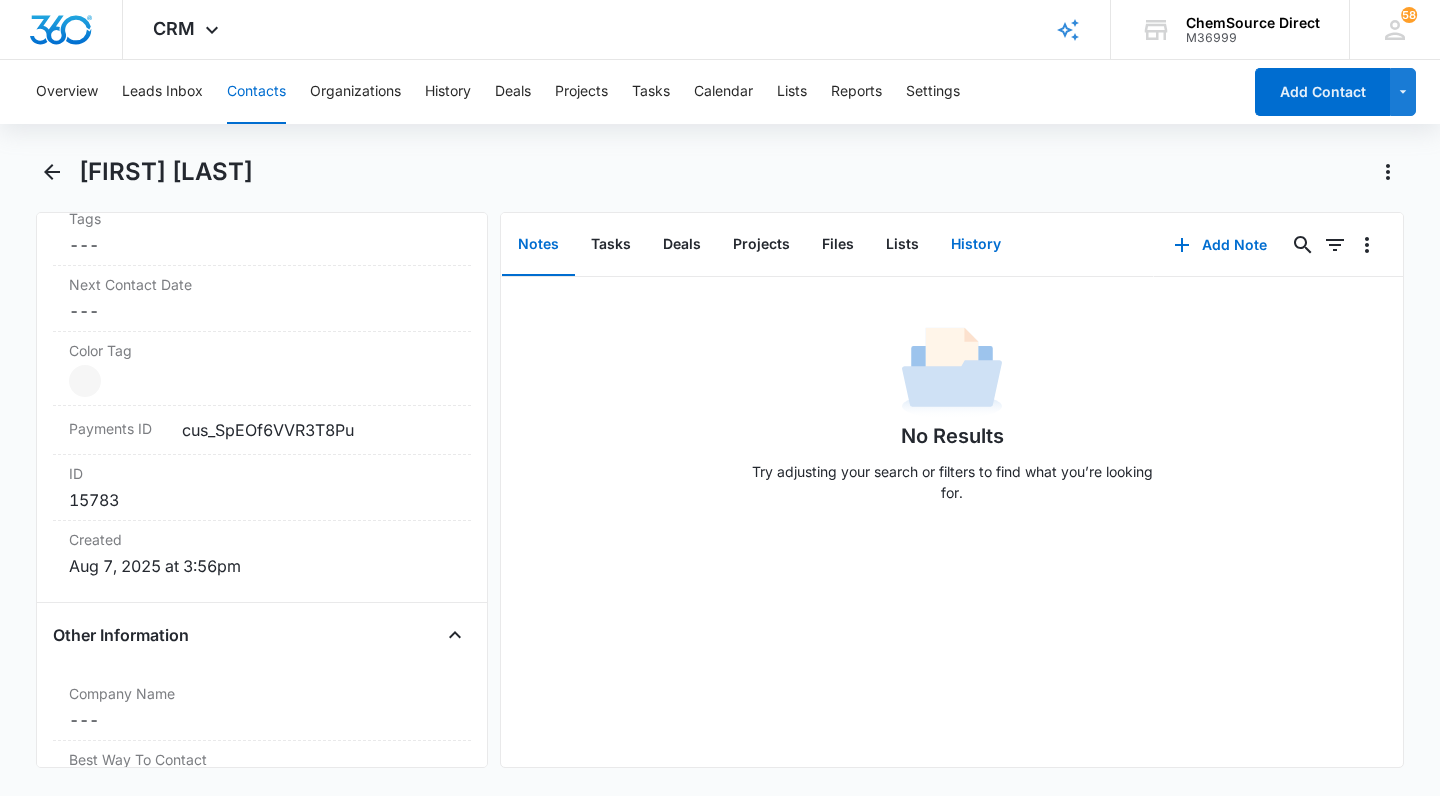 click on "History" at bounding box center [976, 245] 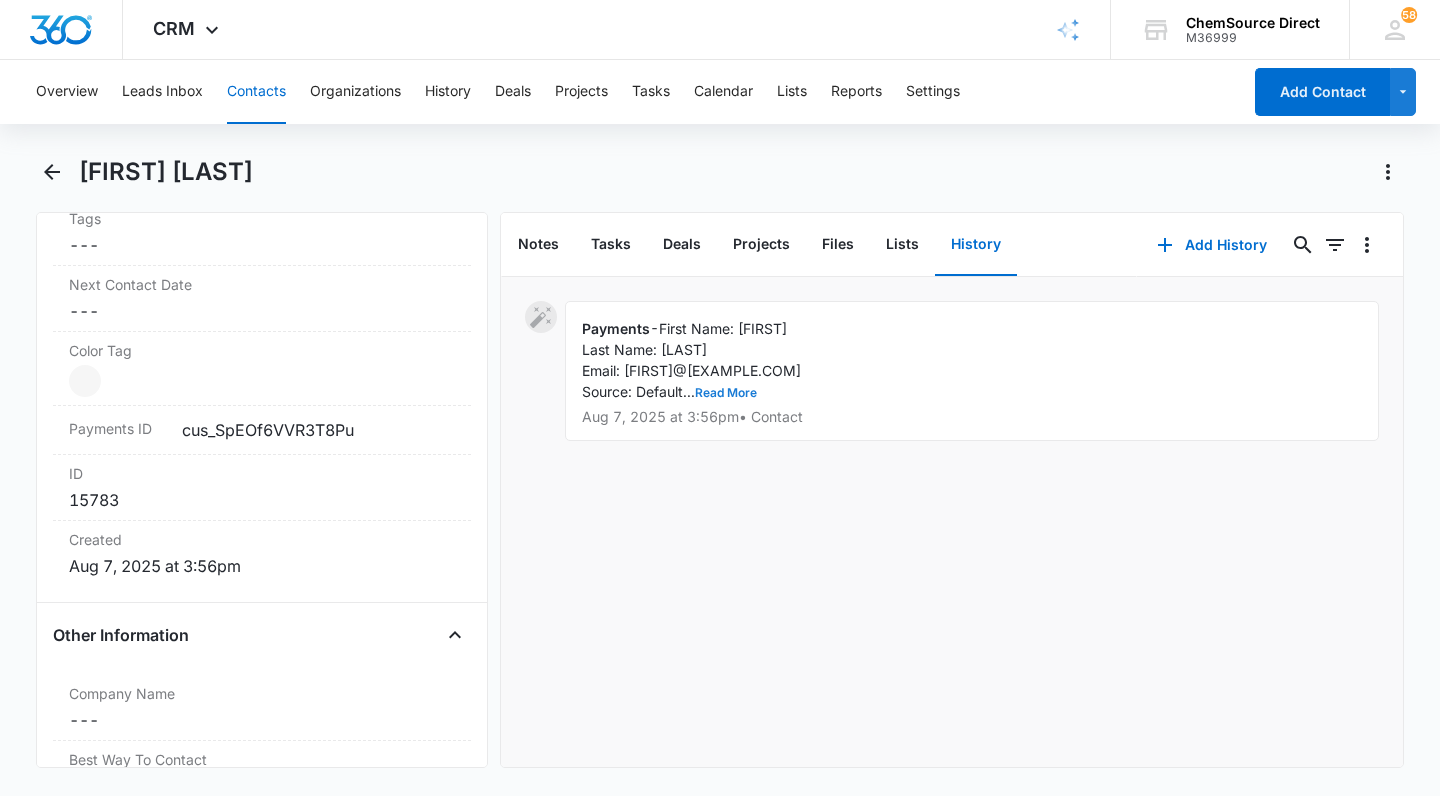 click on "Read More" at bounding box center [726, 393] 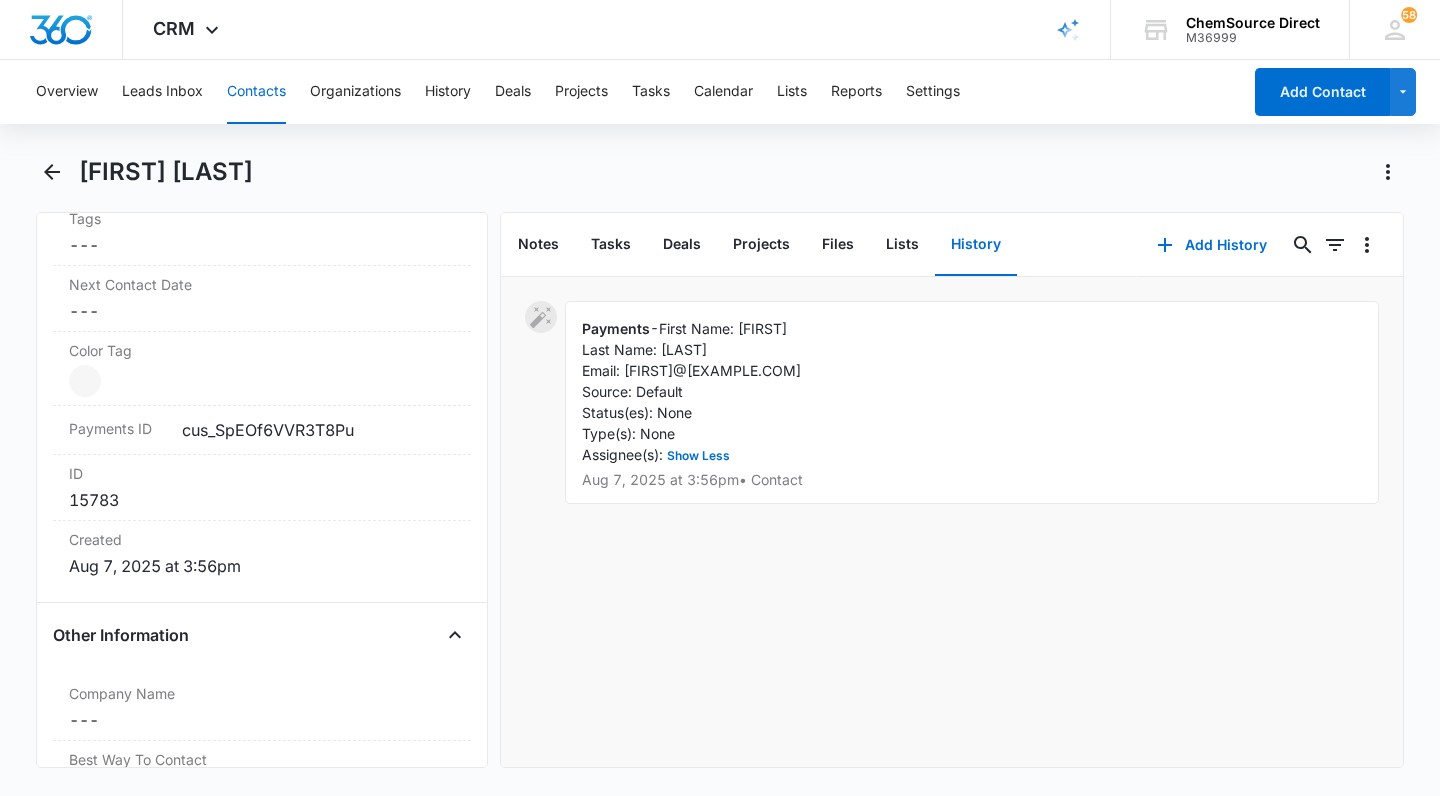 scroll, scrollTop: 0, scrollLeft: 0, axis: both 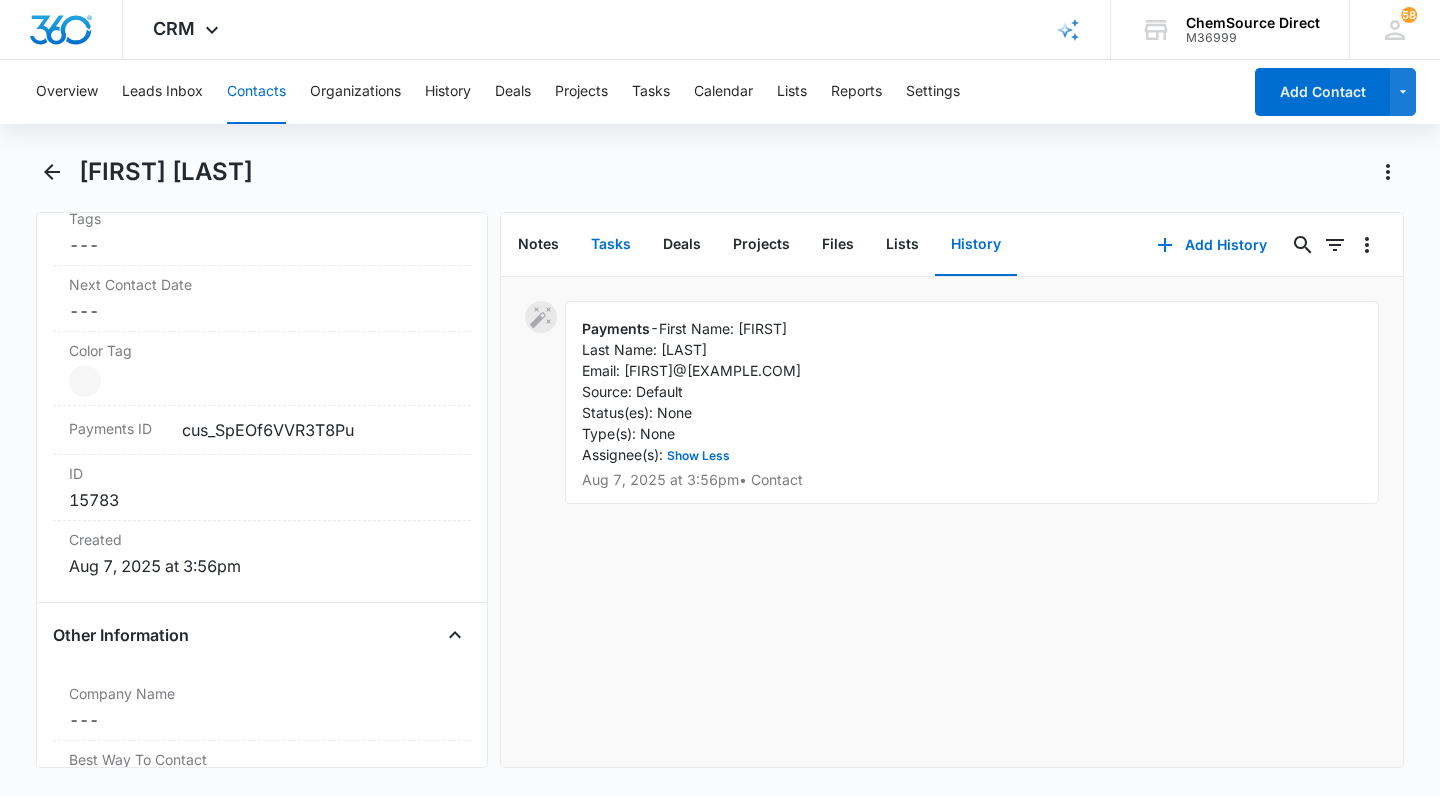click on "Tasks" at bounding box center [611, 245] 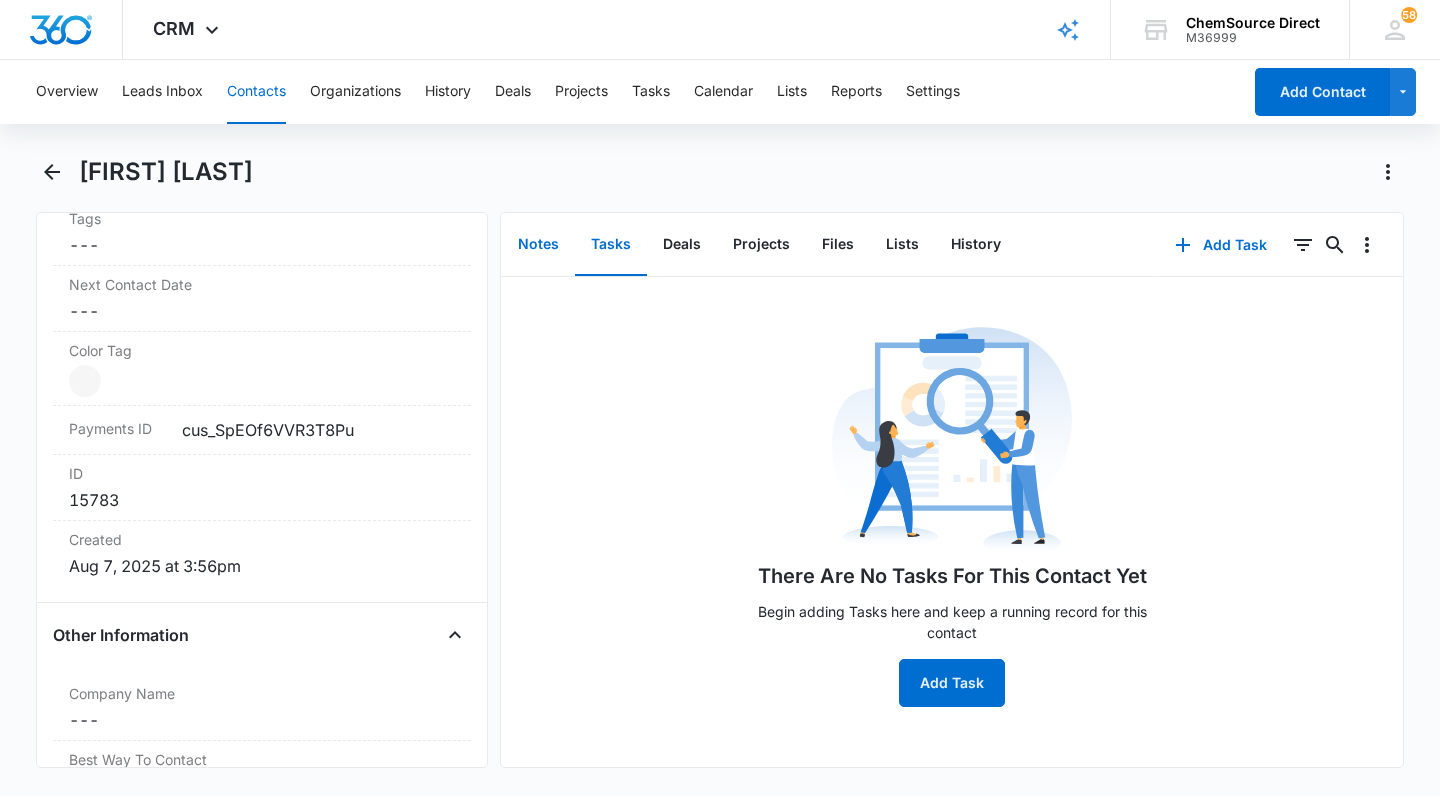 click on "Notes" at bounding box center [538, 245] 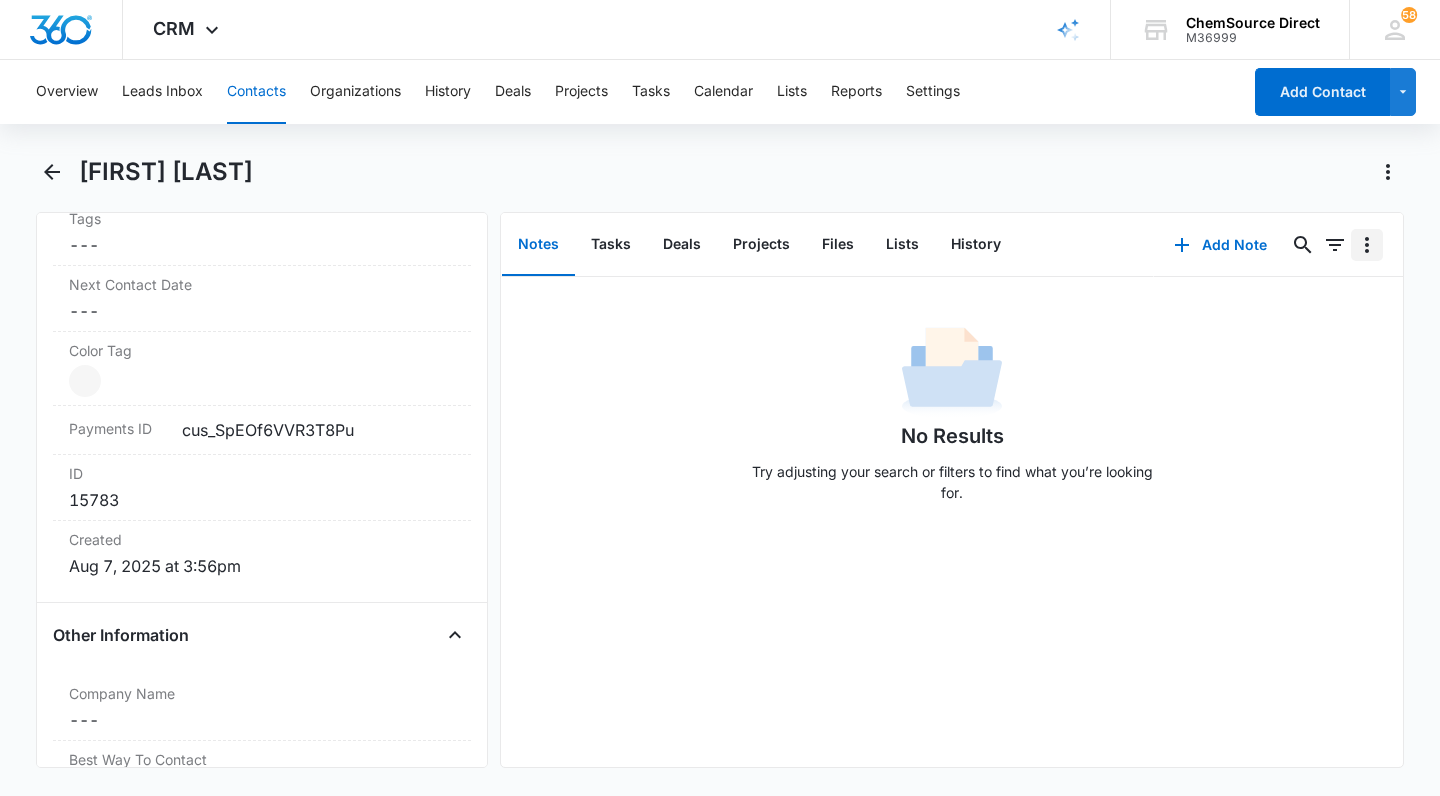 click 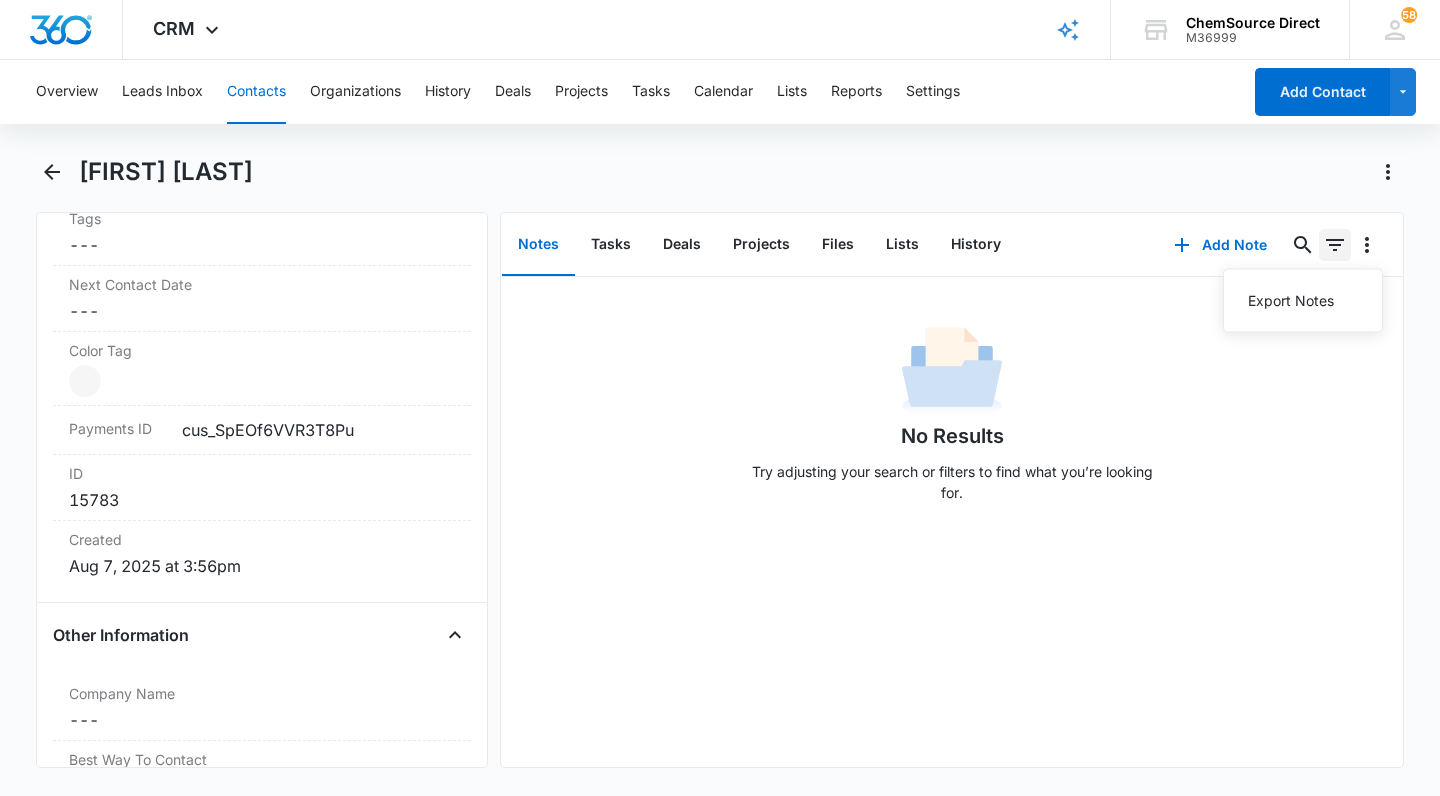 click 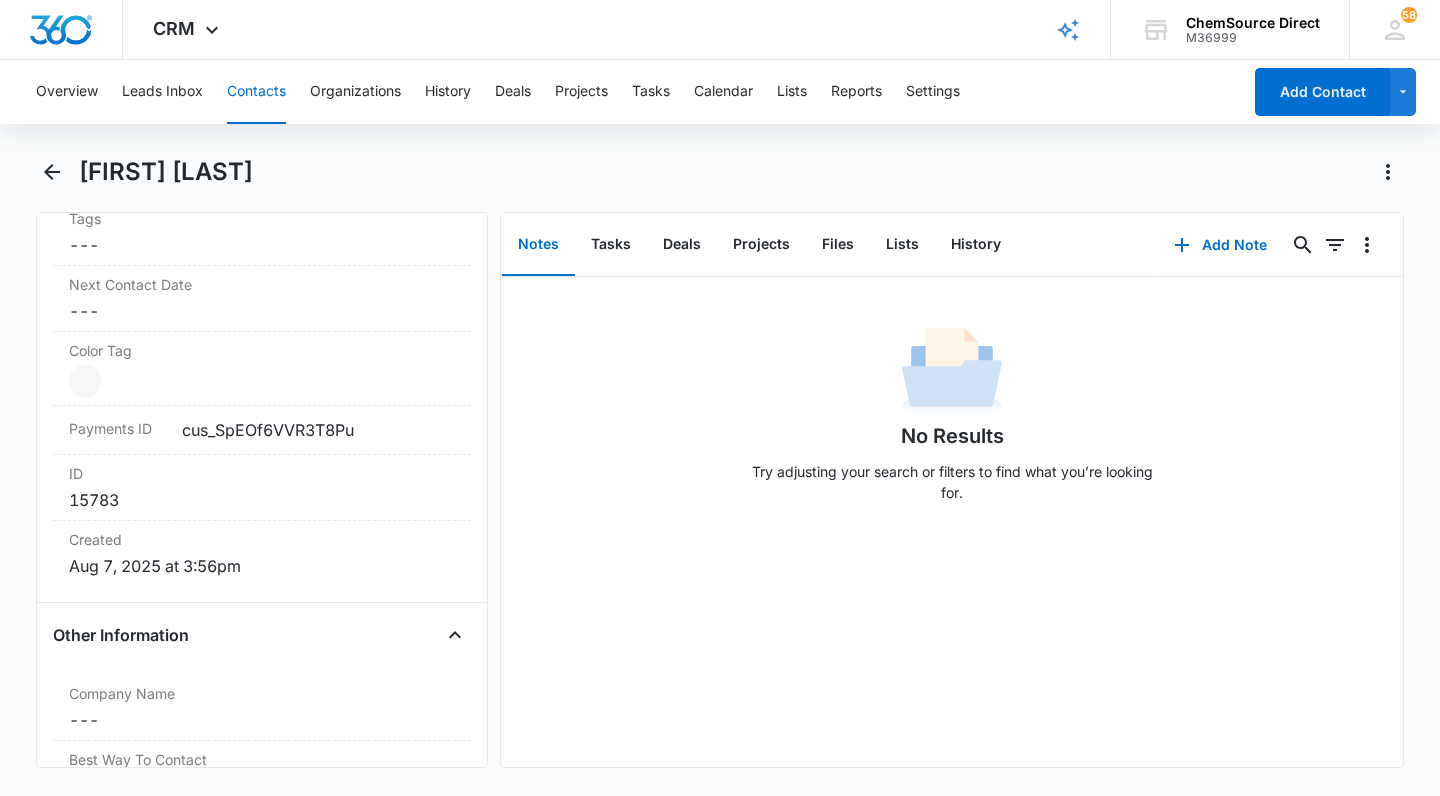 click on "Notes Tasks Deals Projects Files Lists History" at bounding box center [827, 245] 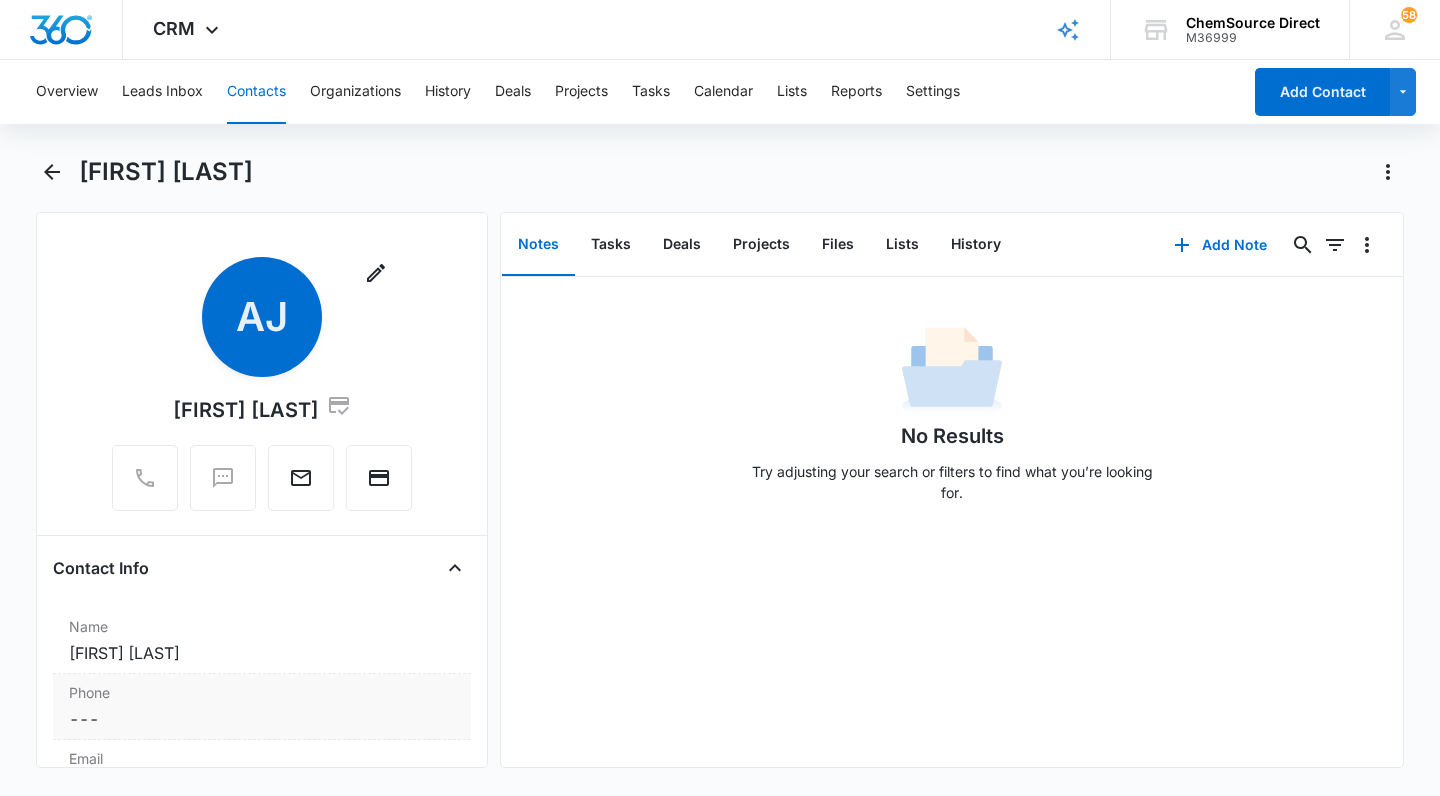 scroll, scrollTop: 0, scrollLeft: 0, axis: both 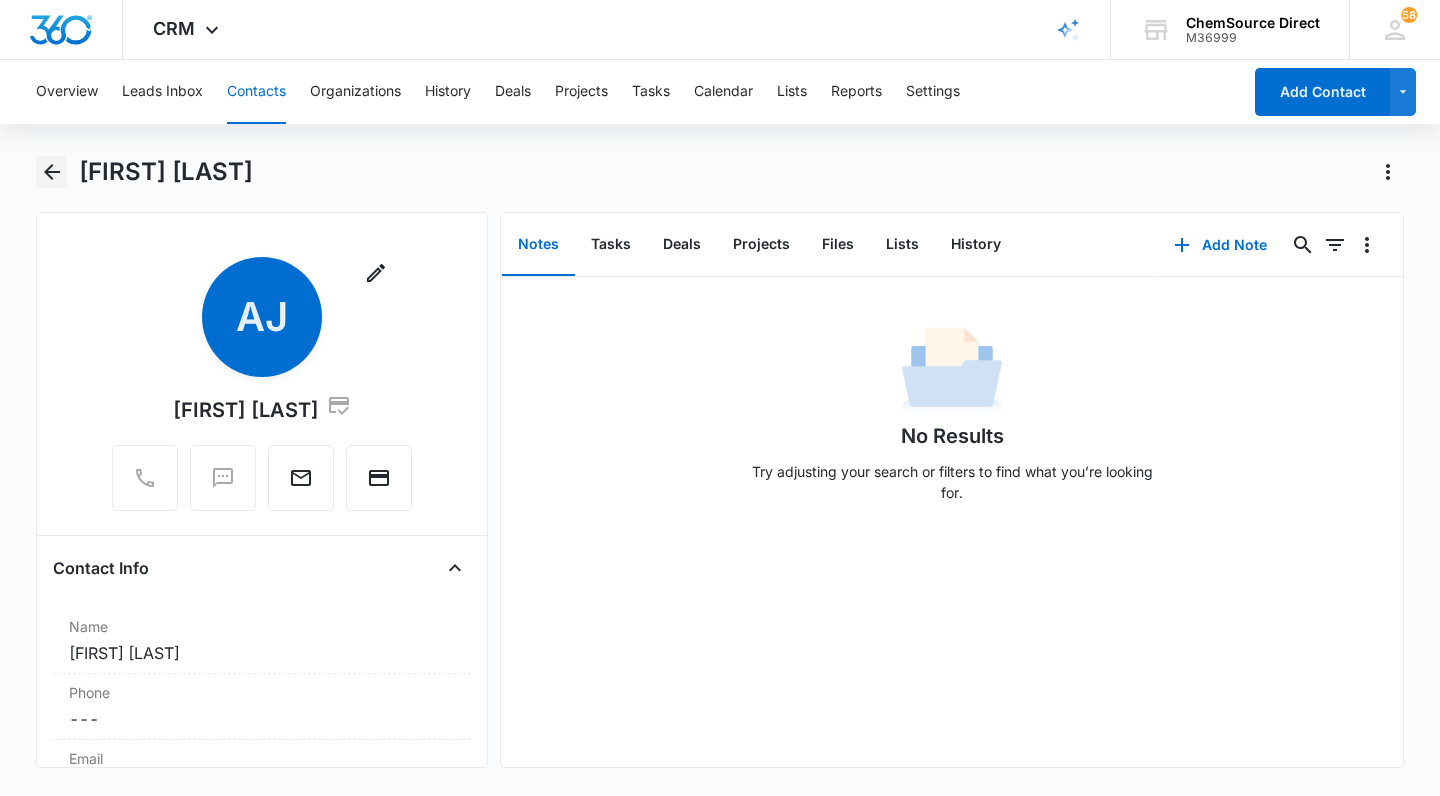 click 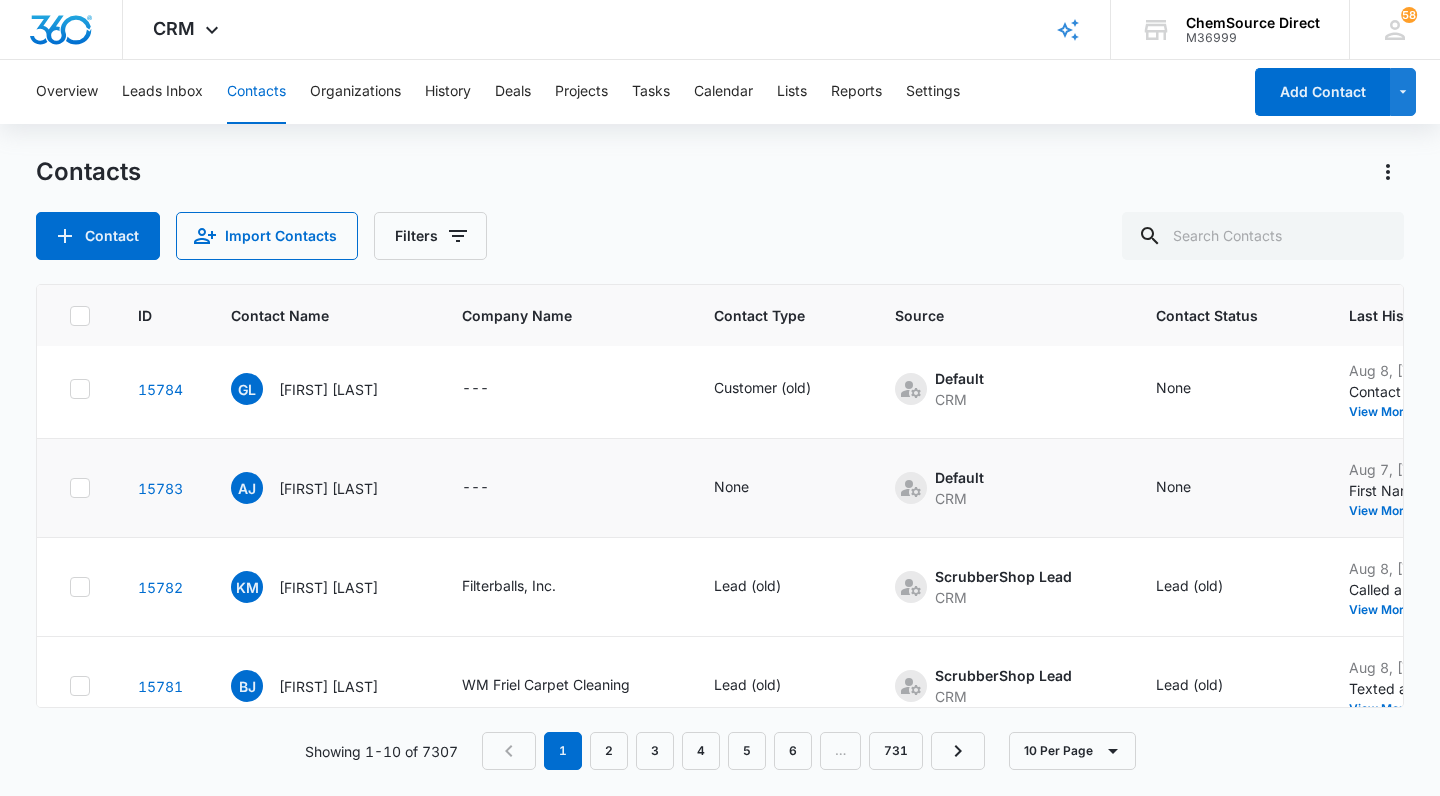 scroll, scrollTop: 304, scrollLeft: 0, axis: vertical 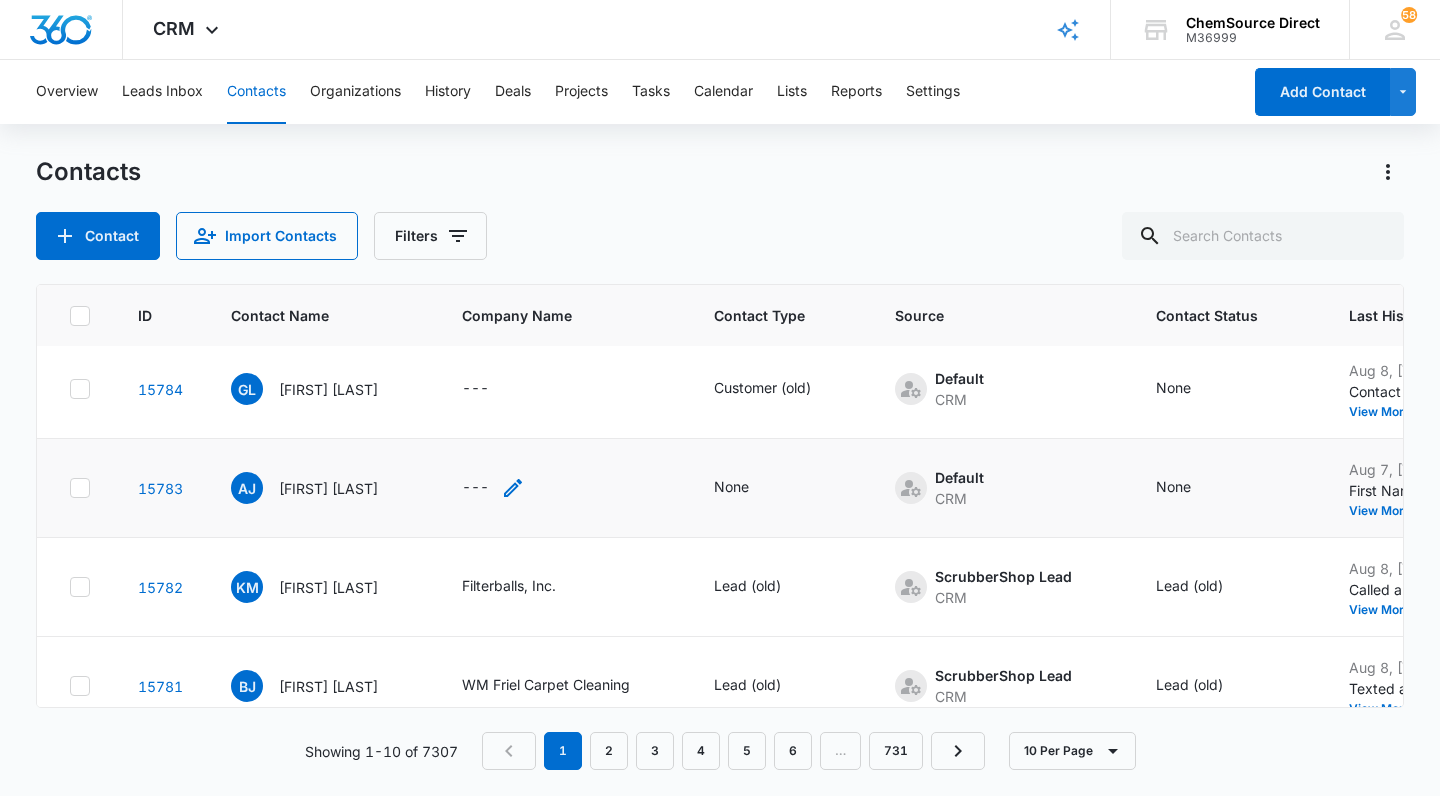 click on "---" at bounding box center [475, 488] 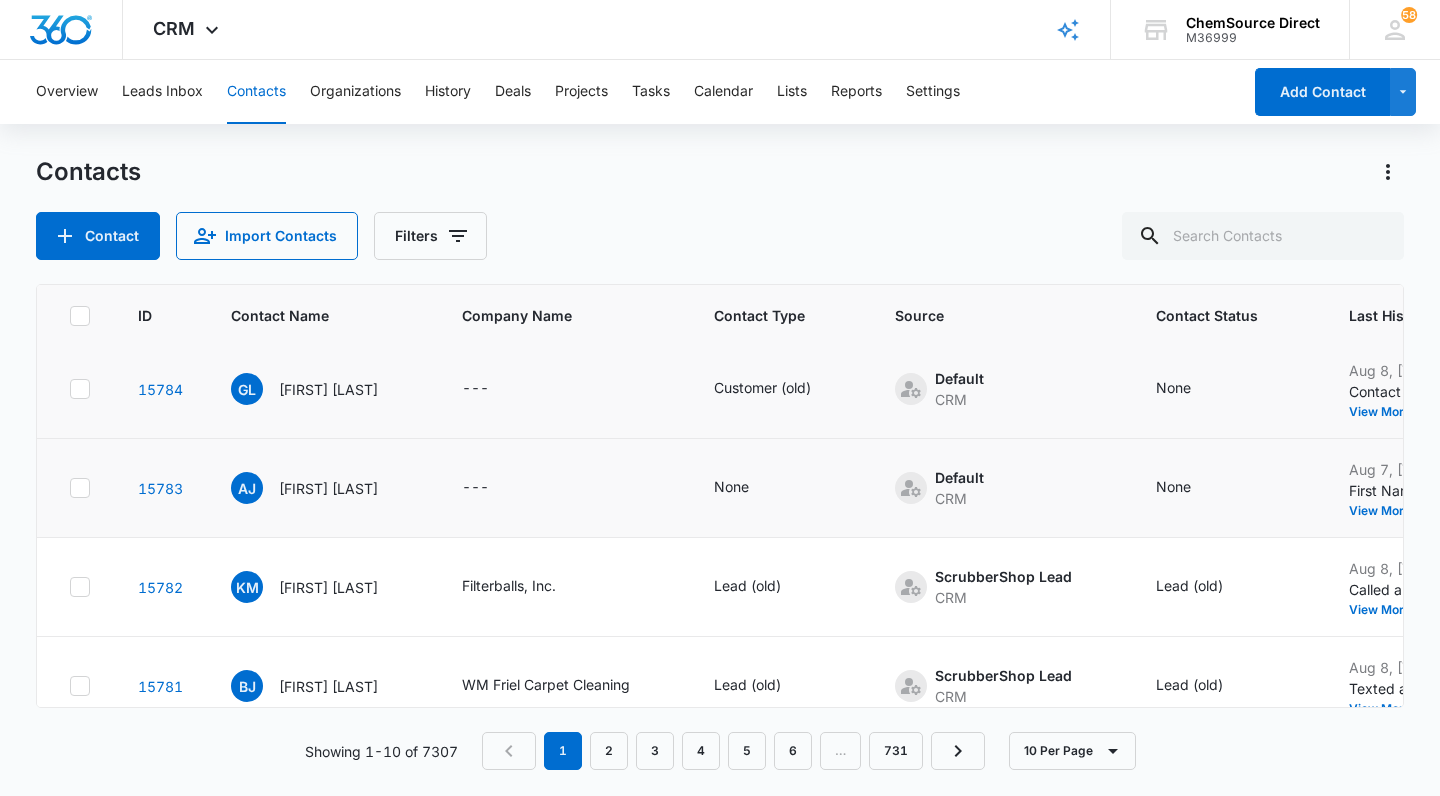 click on "---" at bounding box center (564, 389) 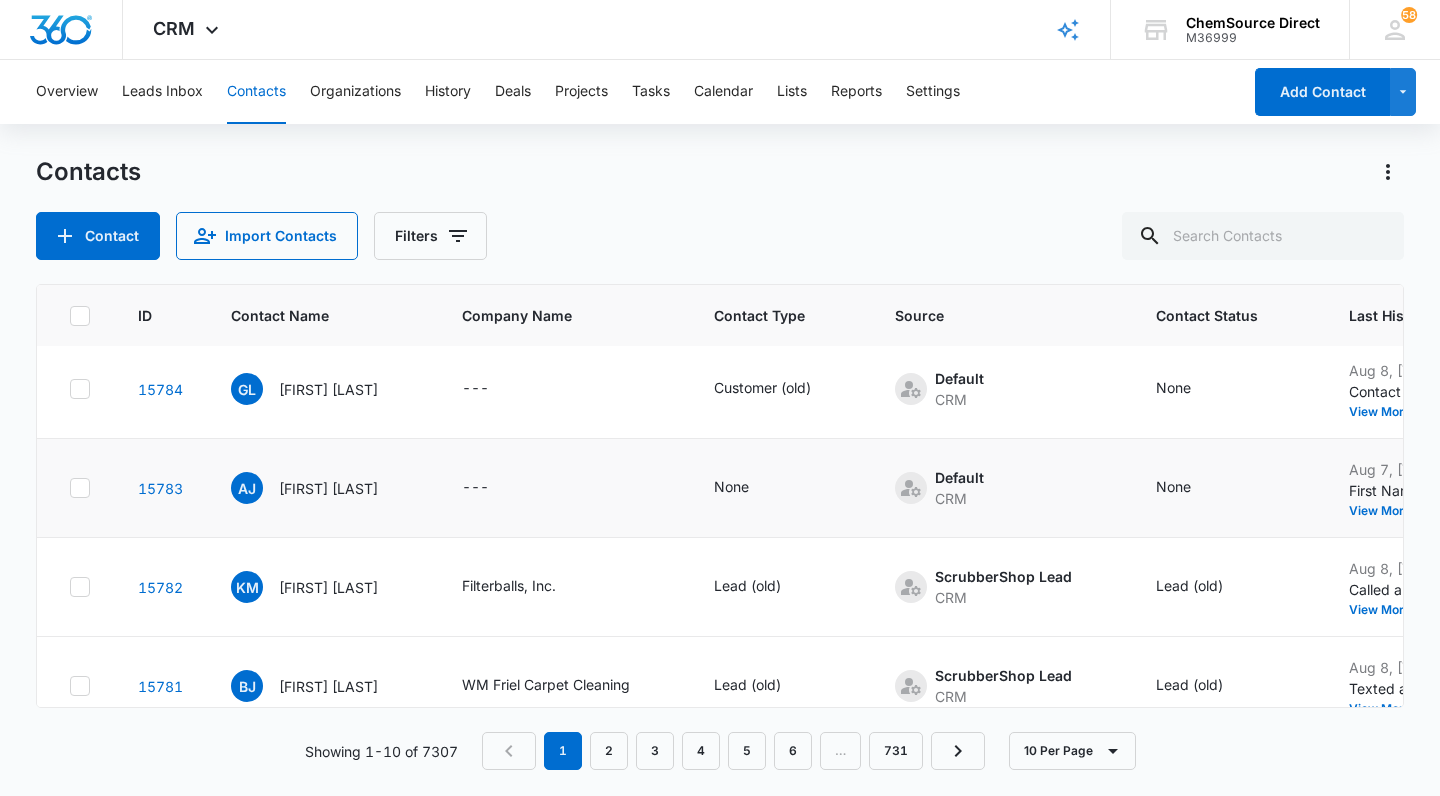scroll, scrollTop: 0, scrollLeft: 0, axis: both 